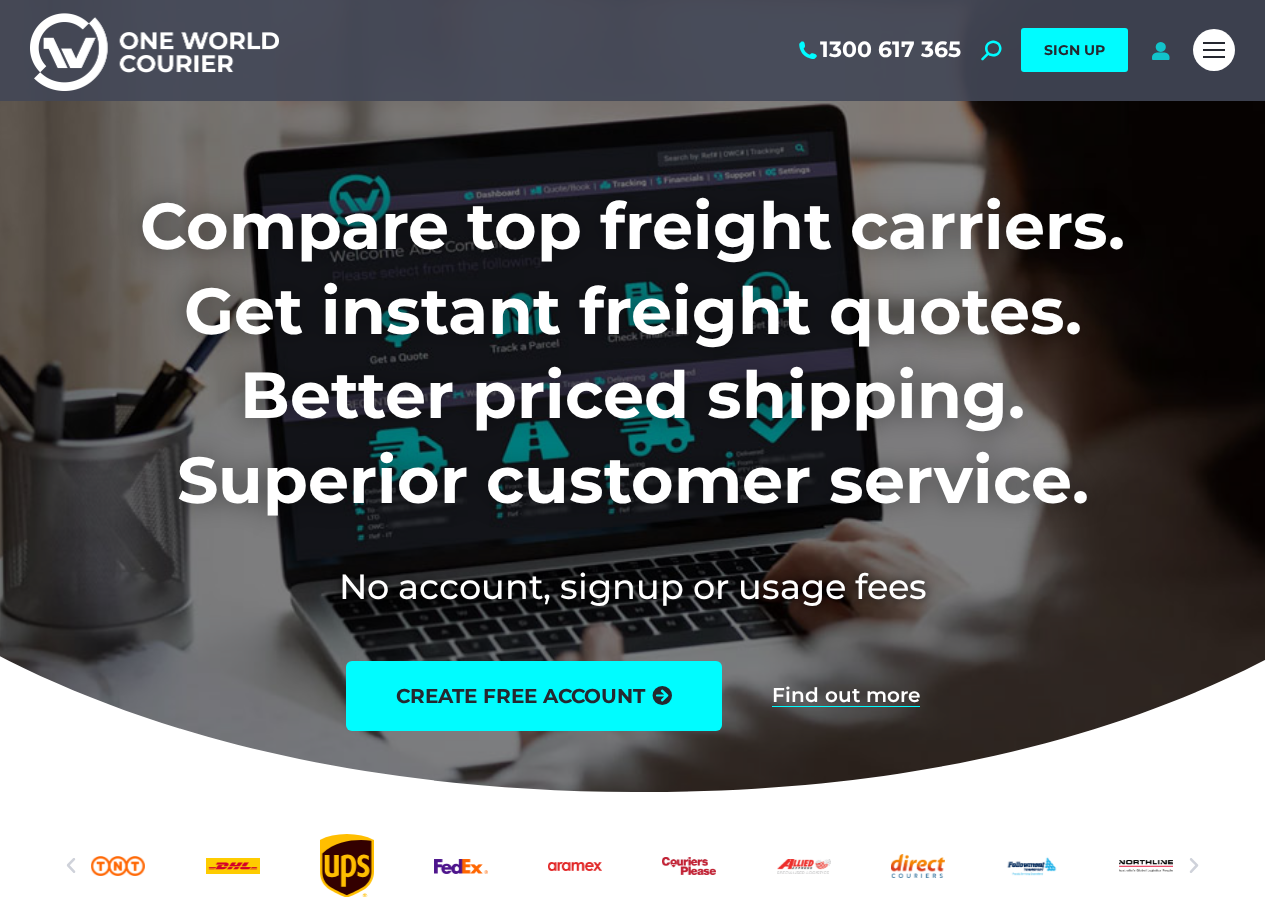 scroll, scrollTop: 0, scrollLeft: 0, axis: both 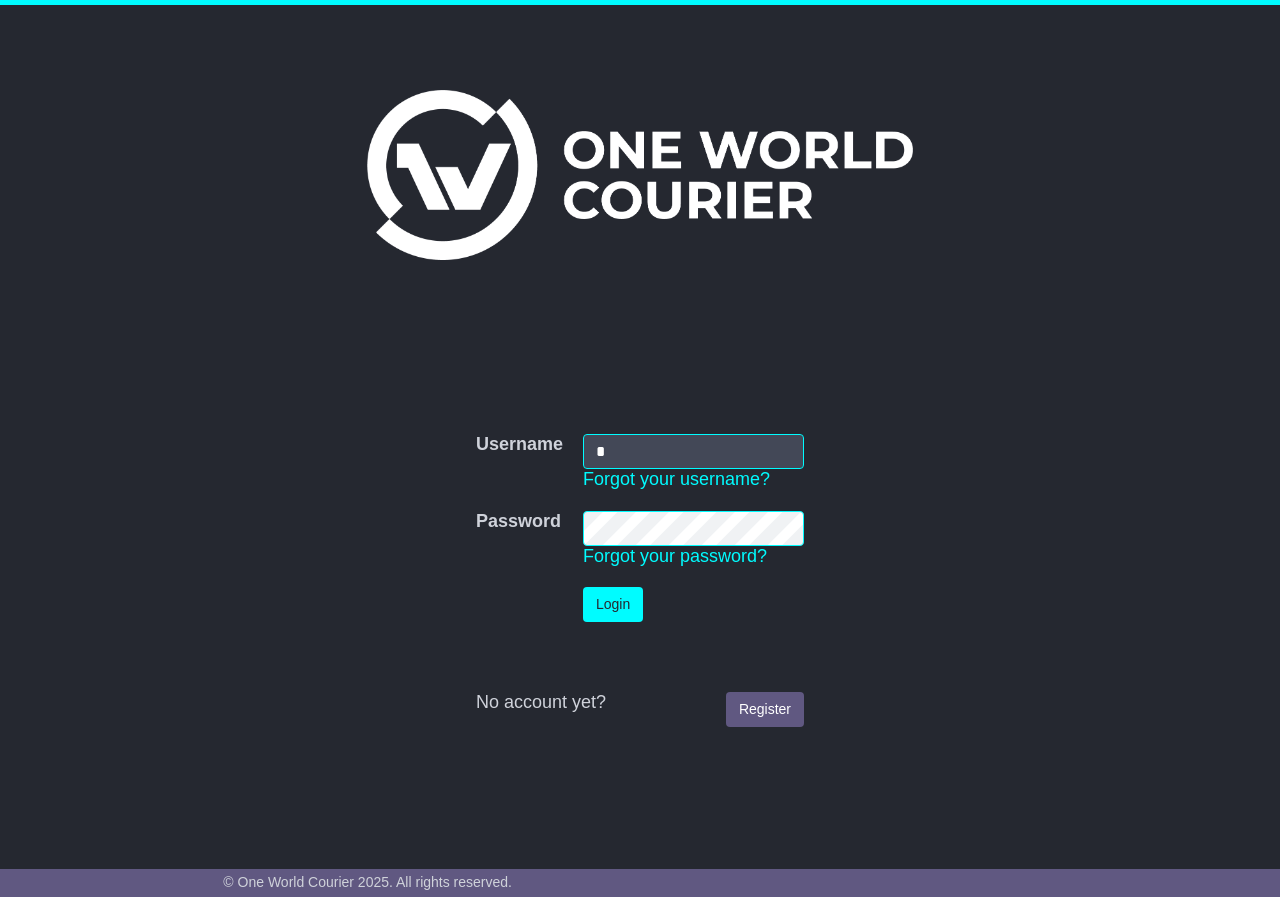 type on "**********" 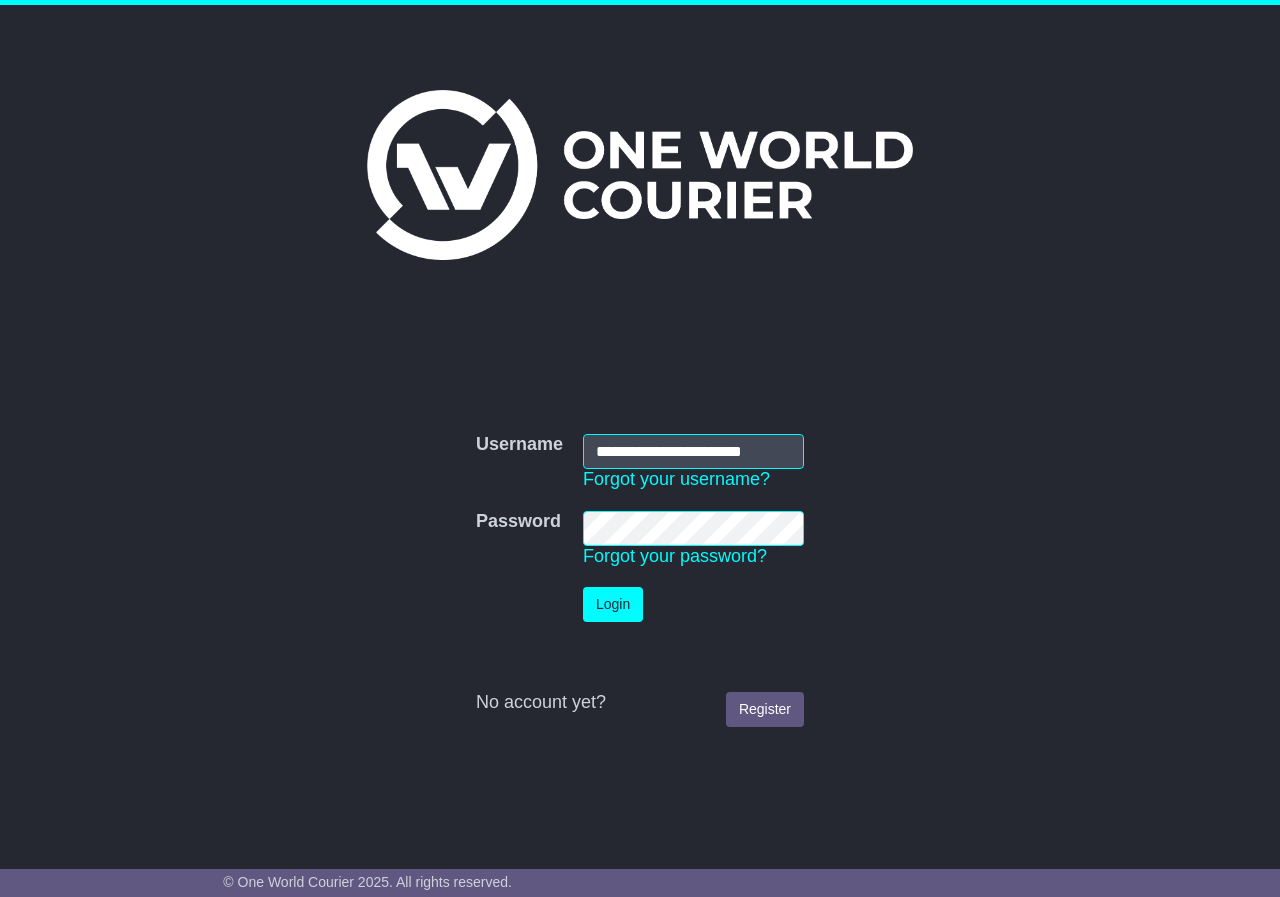click on "Login" at bounding box center [613, 604] 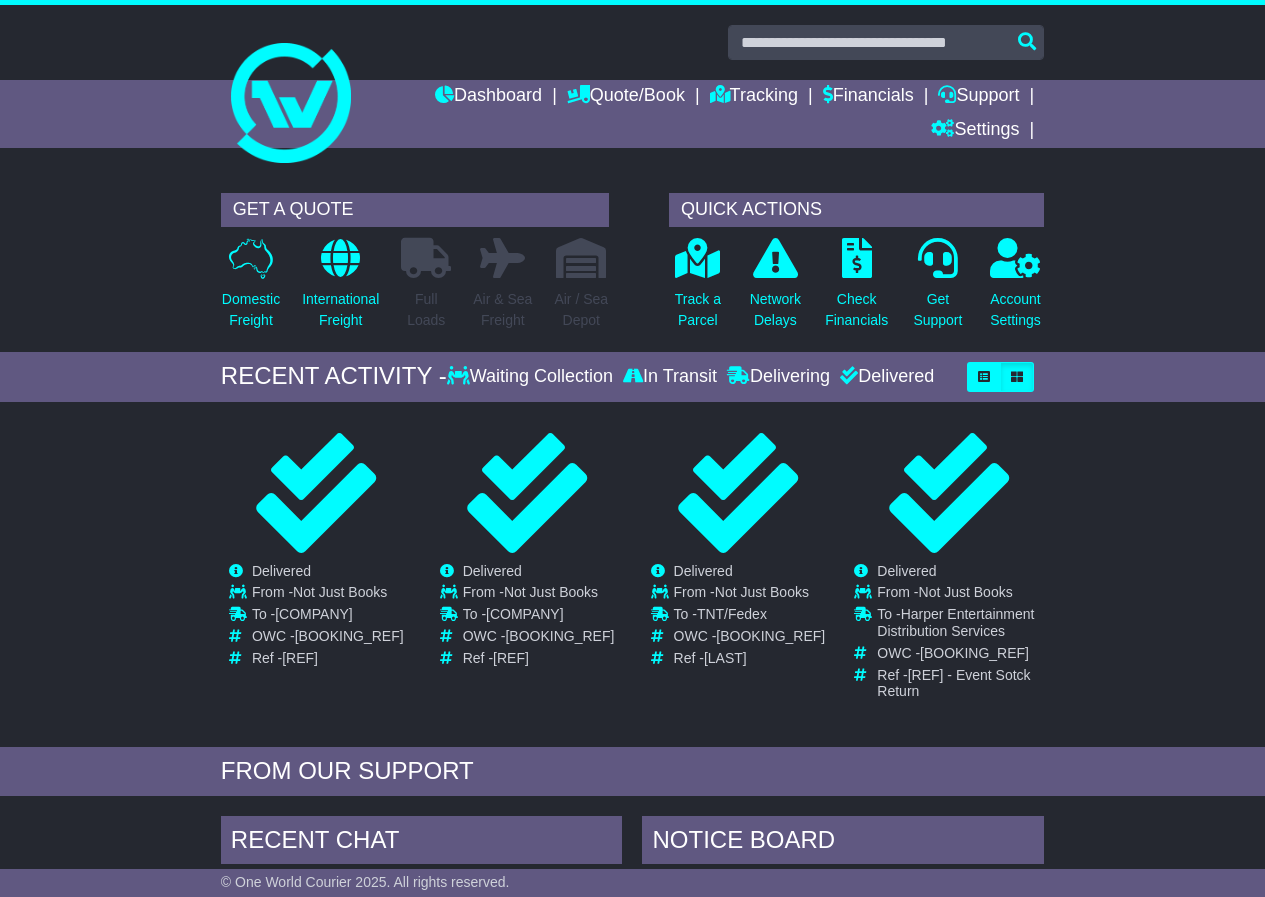 scroll, scrollTop: 0, scrollLeft: 0, axis: both 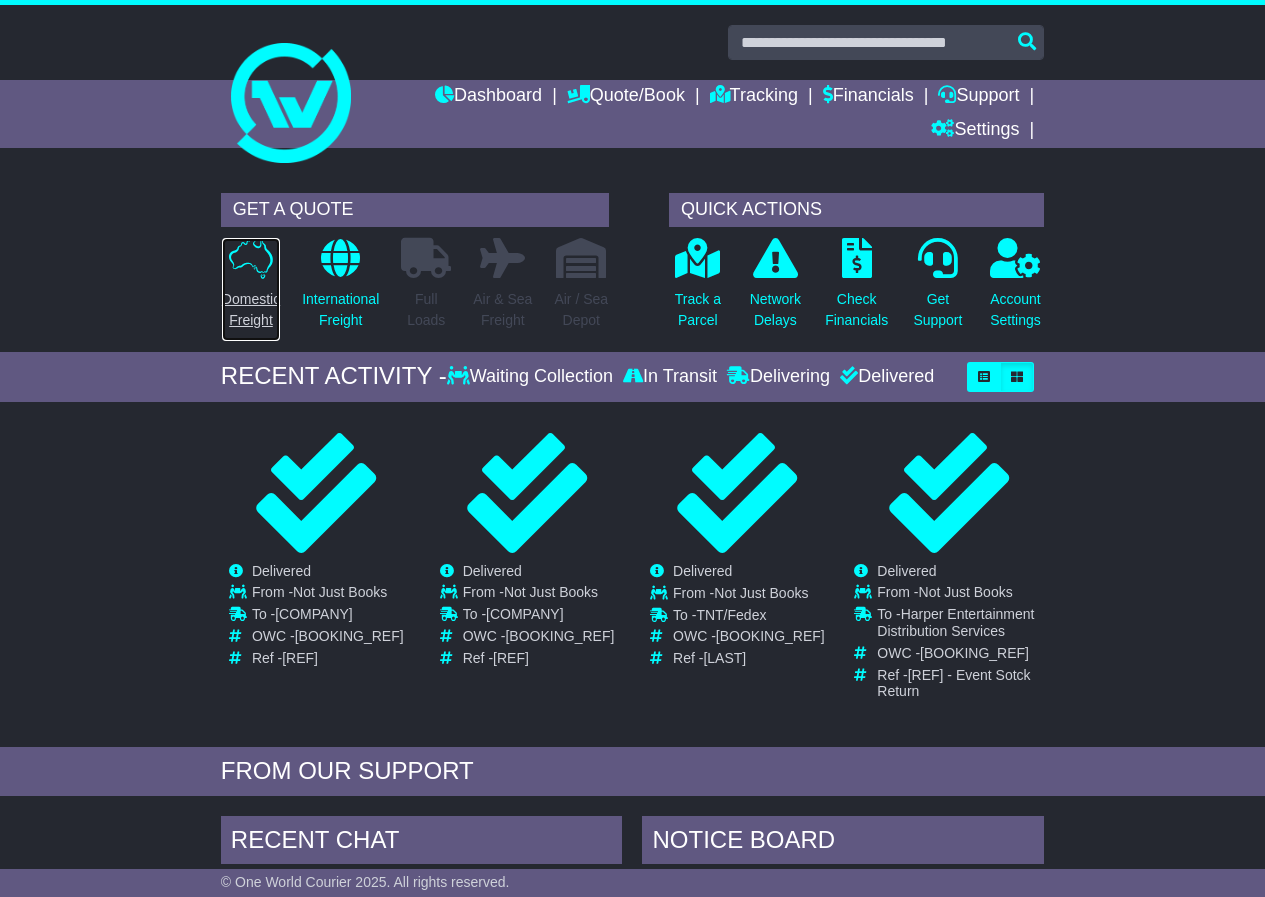 click at bounding box center [251, 258] 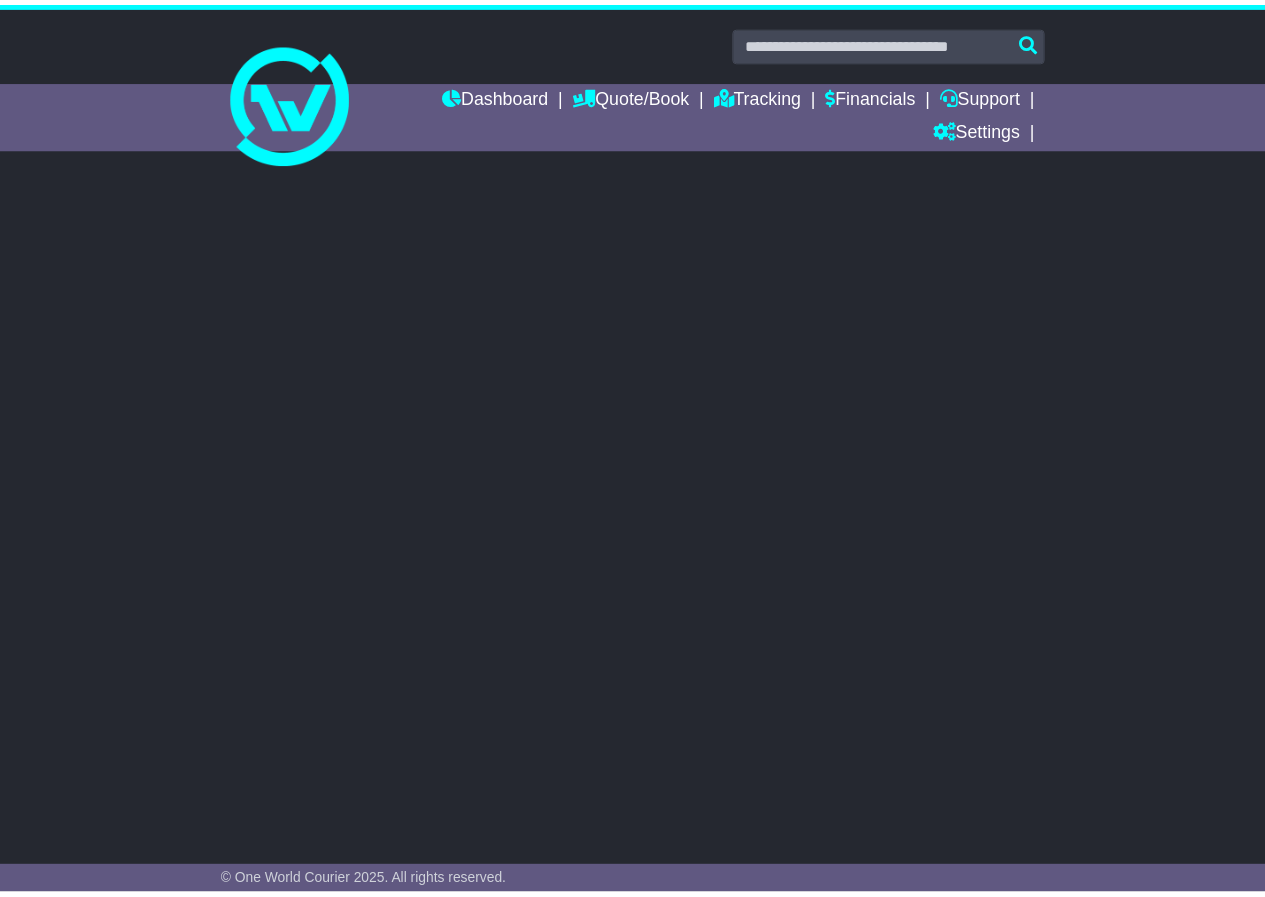 scroll, scrollTop: 0, scrollLeft: 0, axis: both 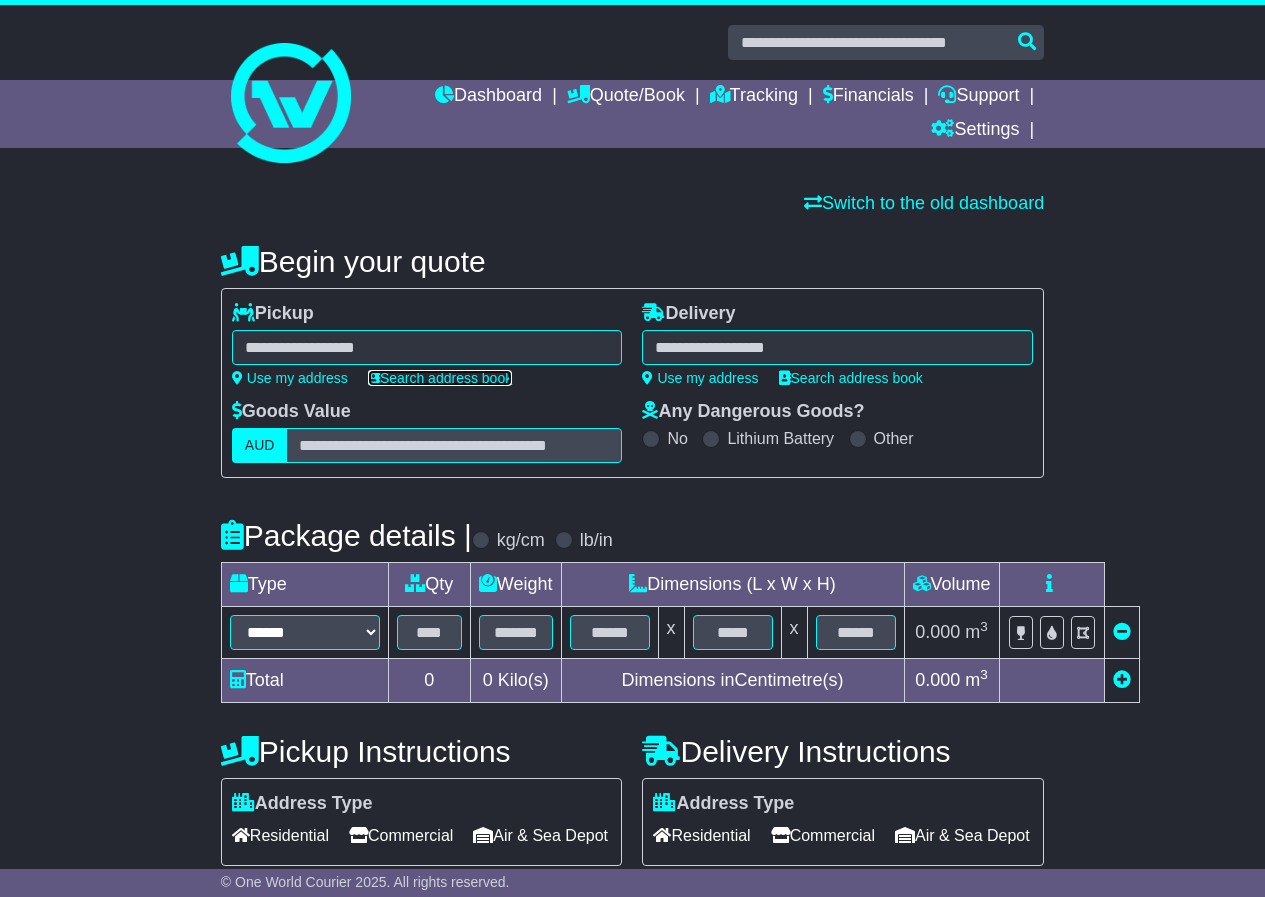 click on "Search address book" at bounding box center (440, 378) 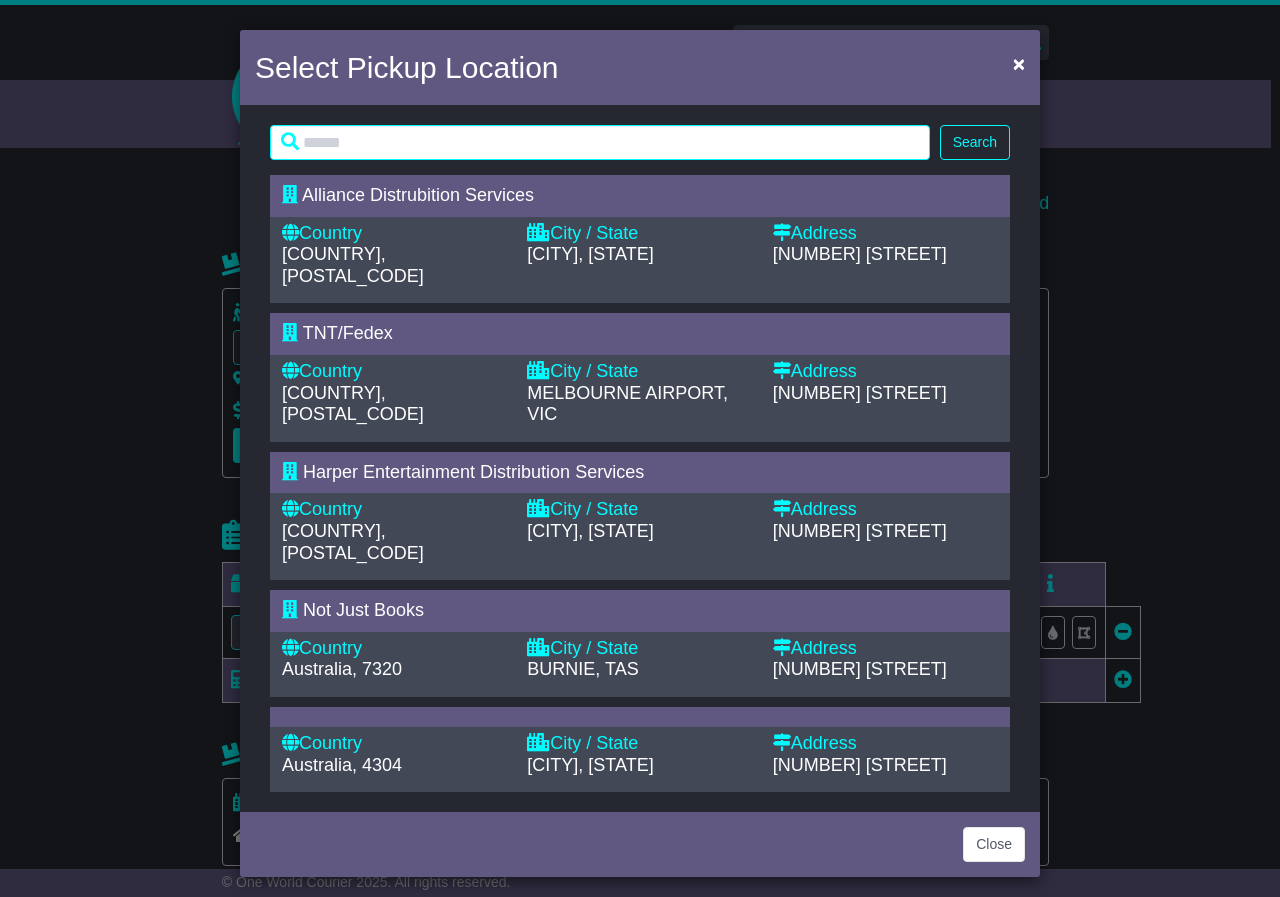 click on "Country" at bounding box center [394, 649] 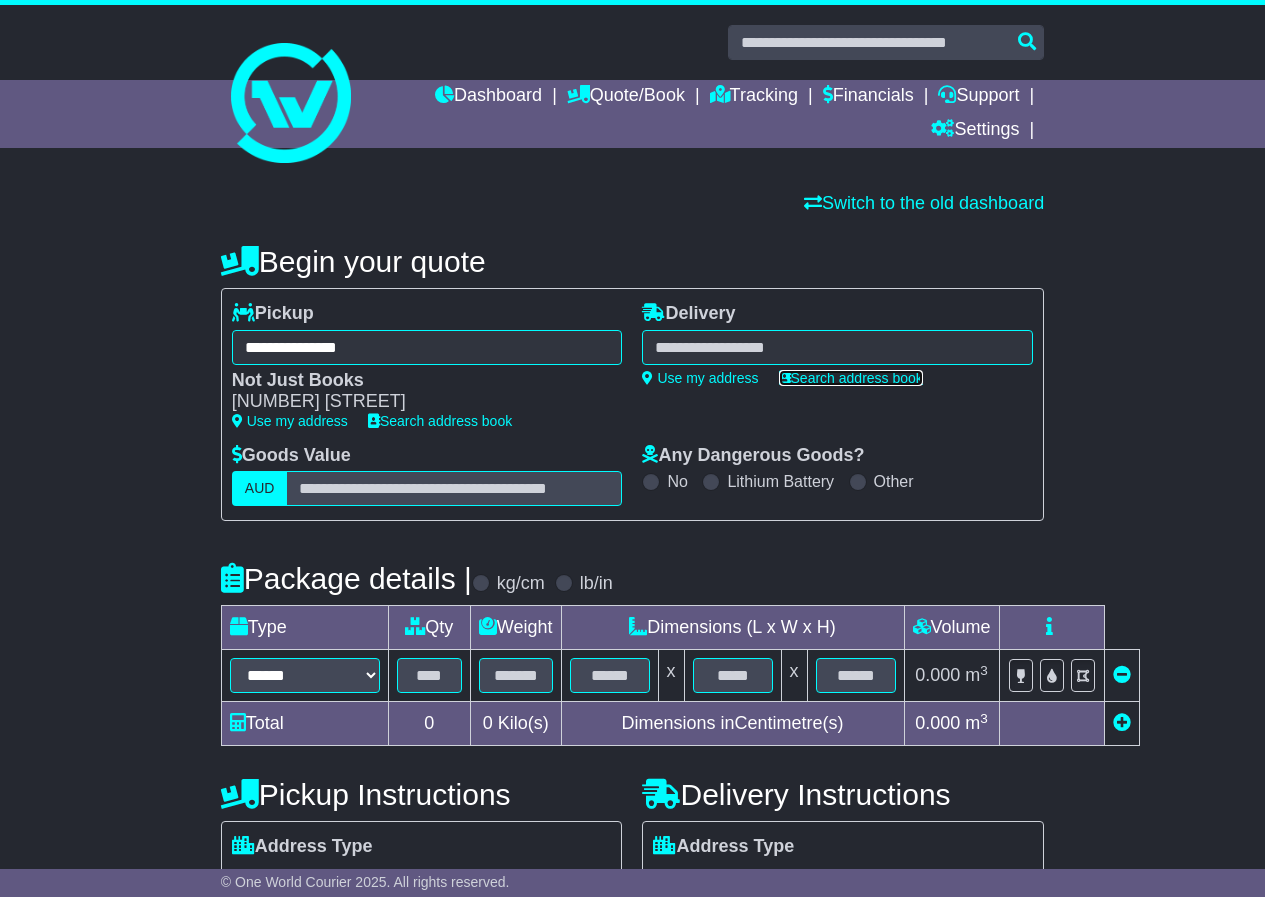click on "Search address book" at bounding box center [851, 378] 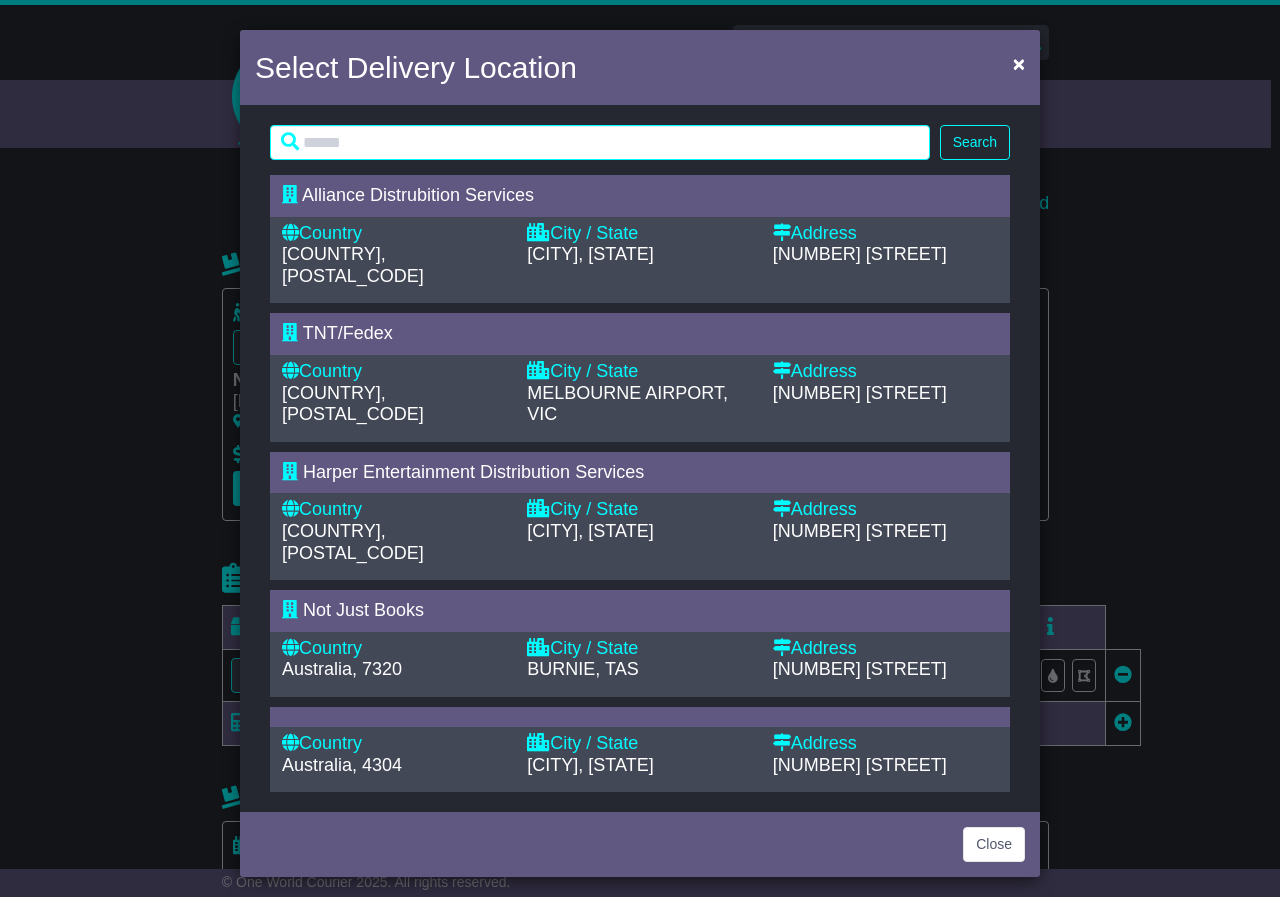 click on "Australia, 2259" at bounding box center (394, 265) 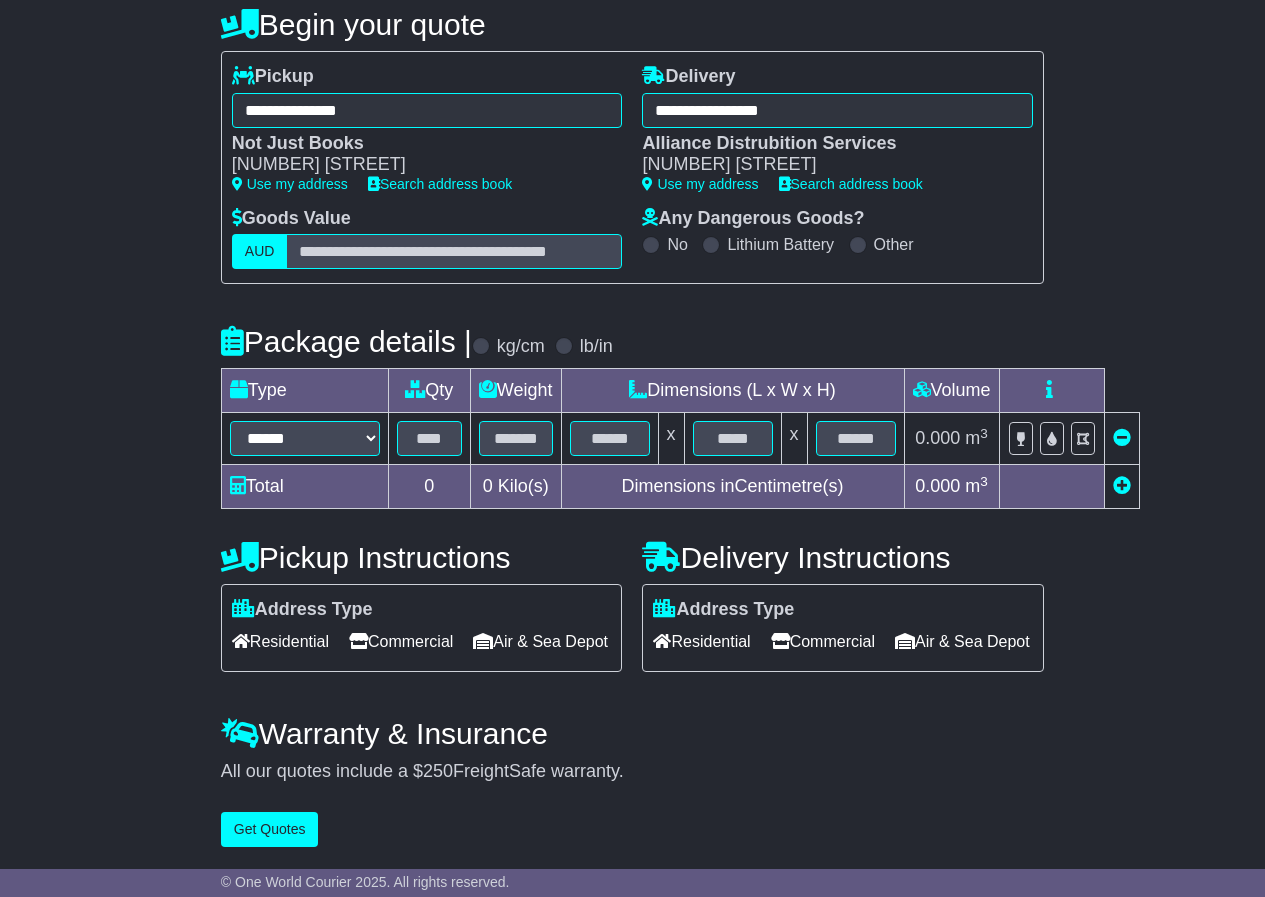 scroll, scrollTop: 270, scrollLeft: 0, axis: vertical 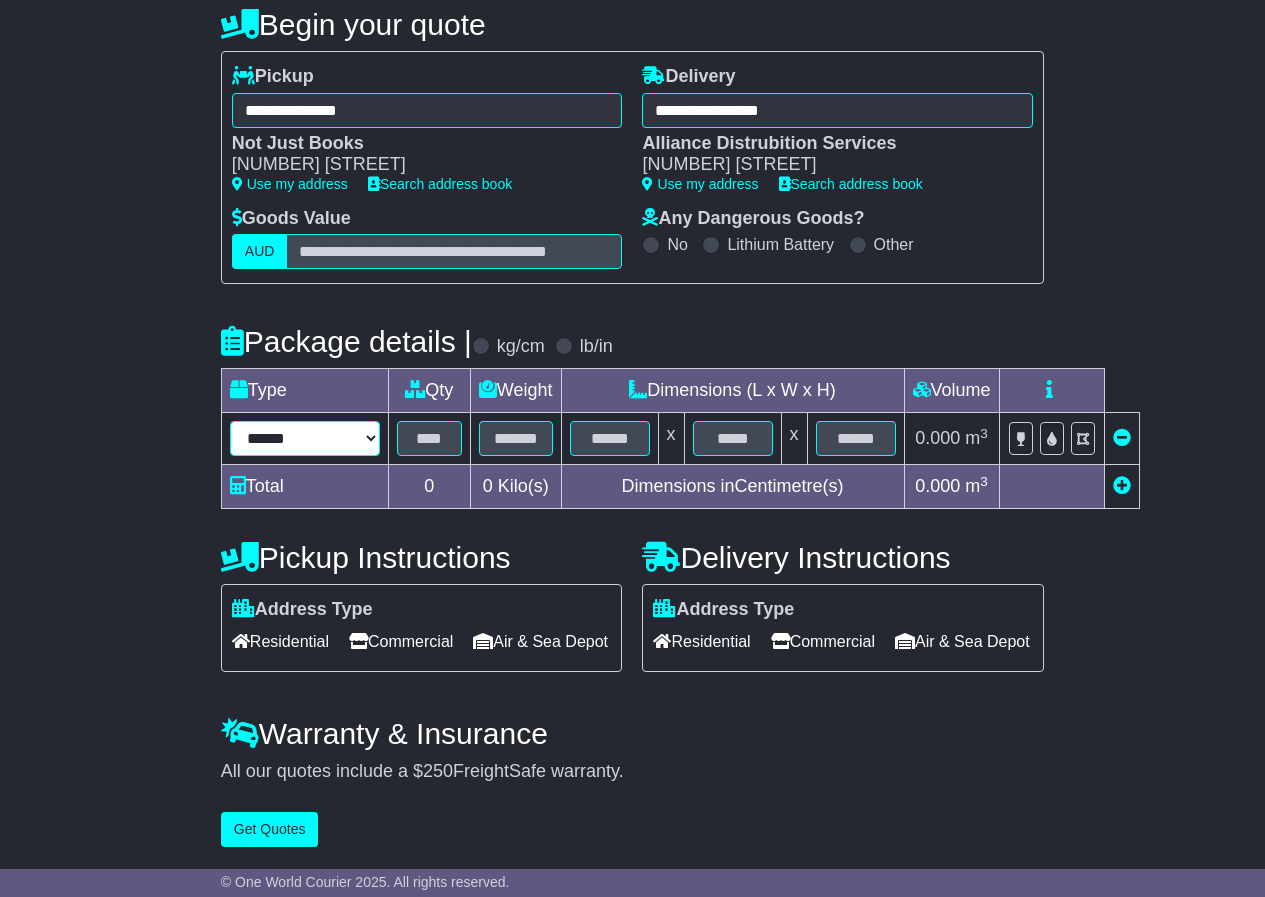 click on "****** ****** *** ******** ***** **** **** ****** *** *******" at bounding box center (305, 438) 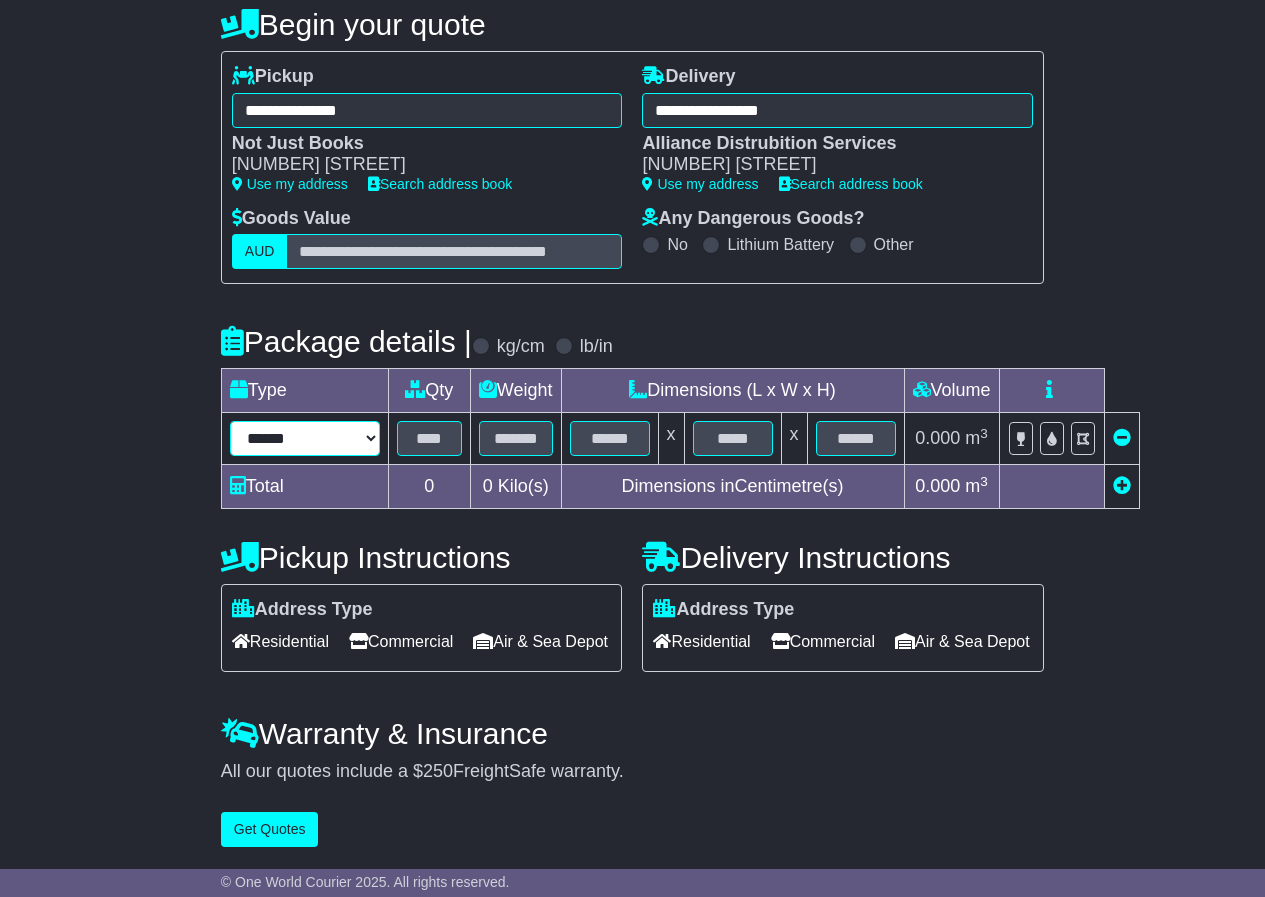 select on "*****" 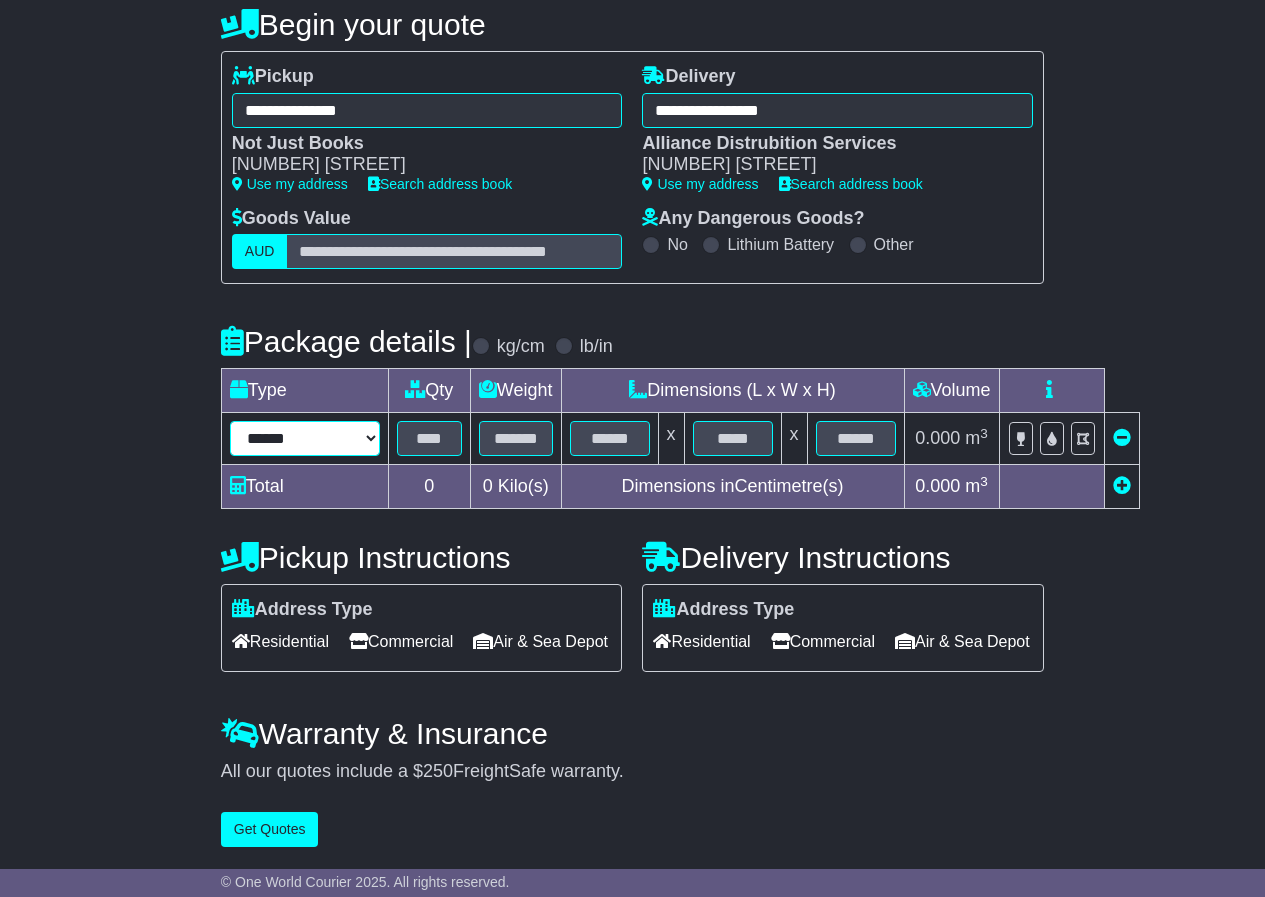 click on "****** ****** *** ******** ***** **** **** ****** *** *******" at bounding box center [305, 438] 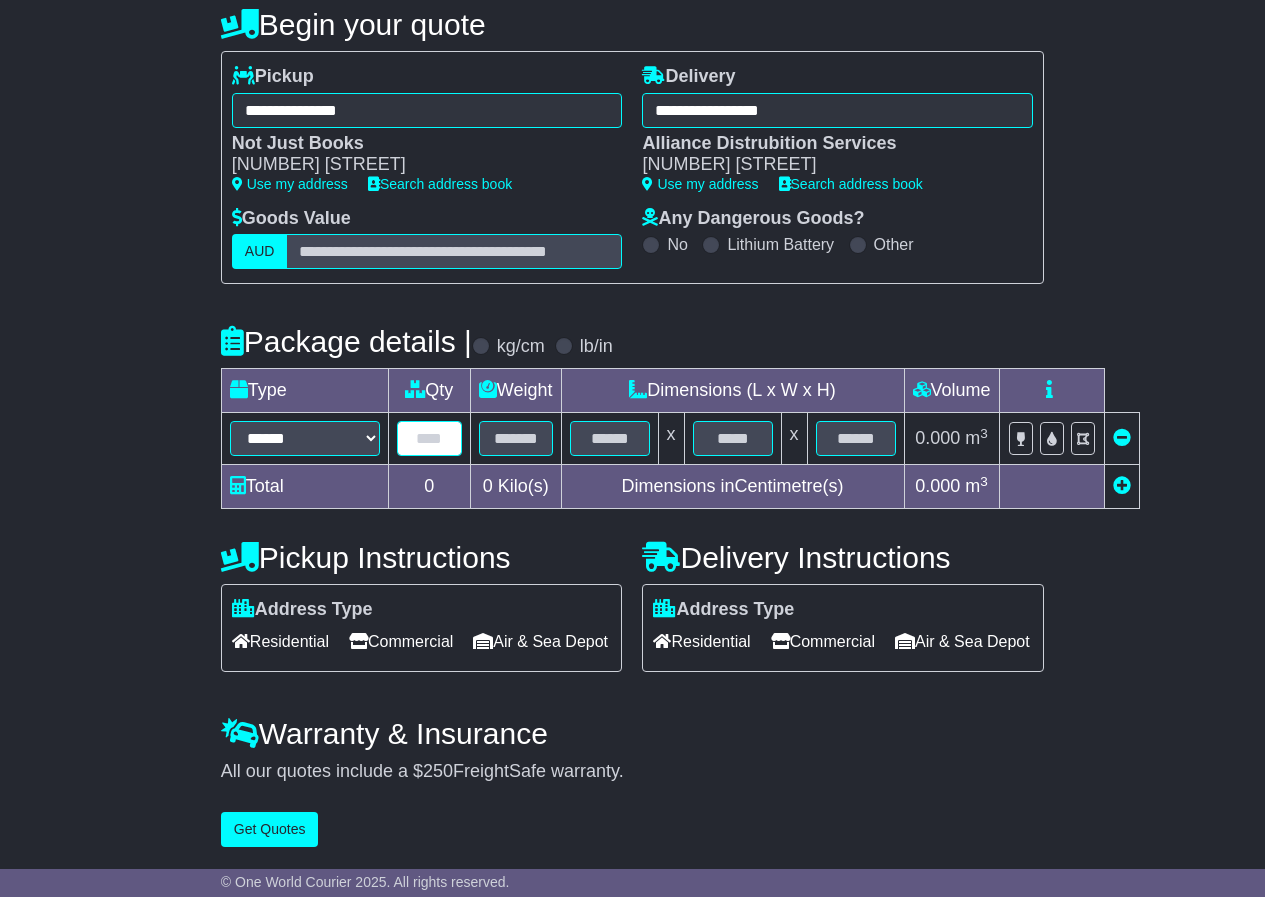 click at bounding box center (429, 438) 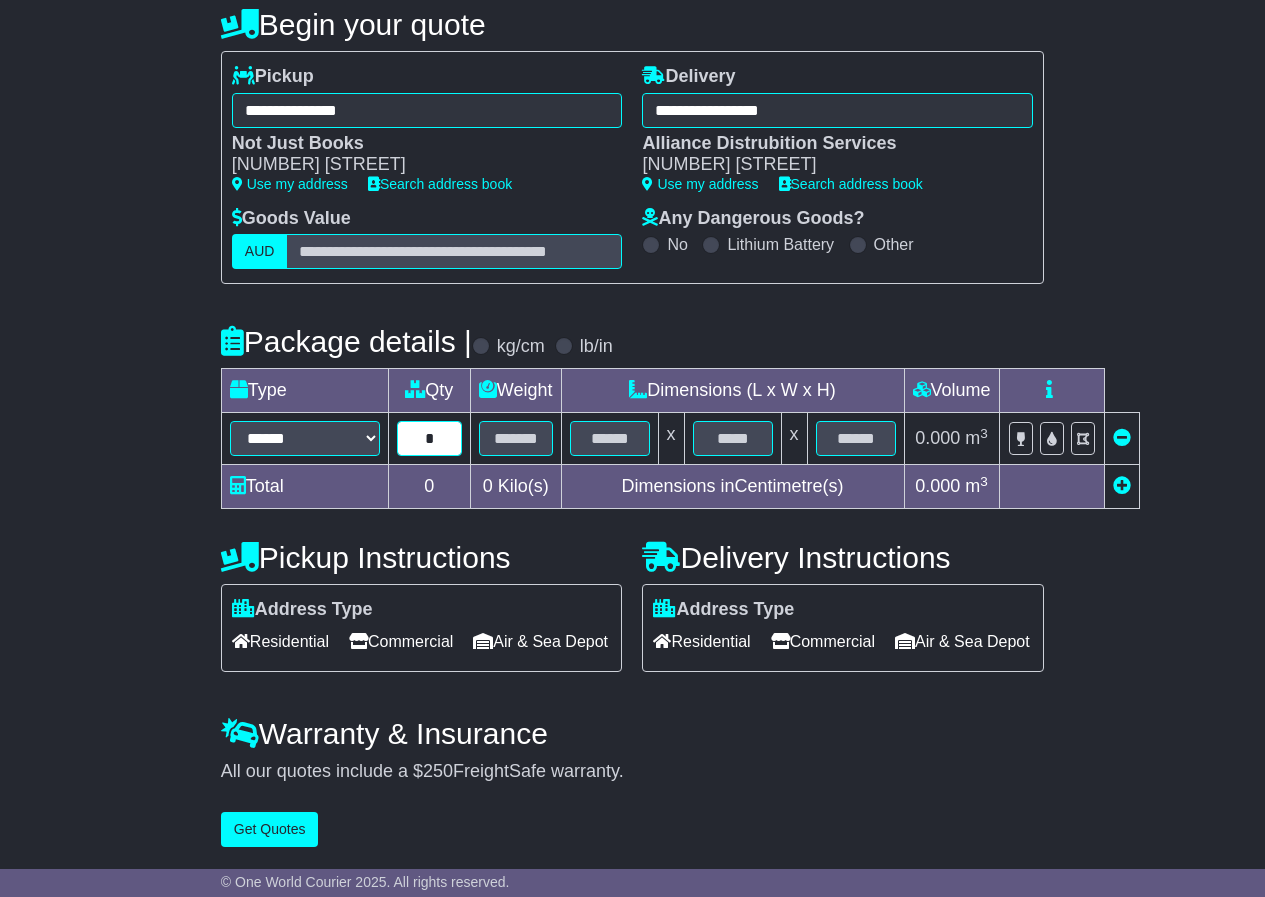 type on "*" 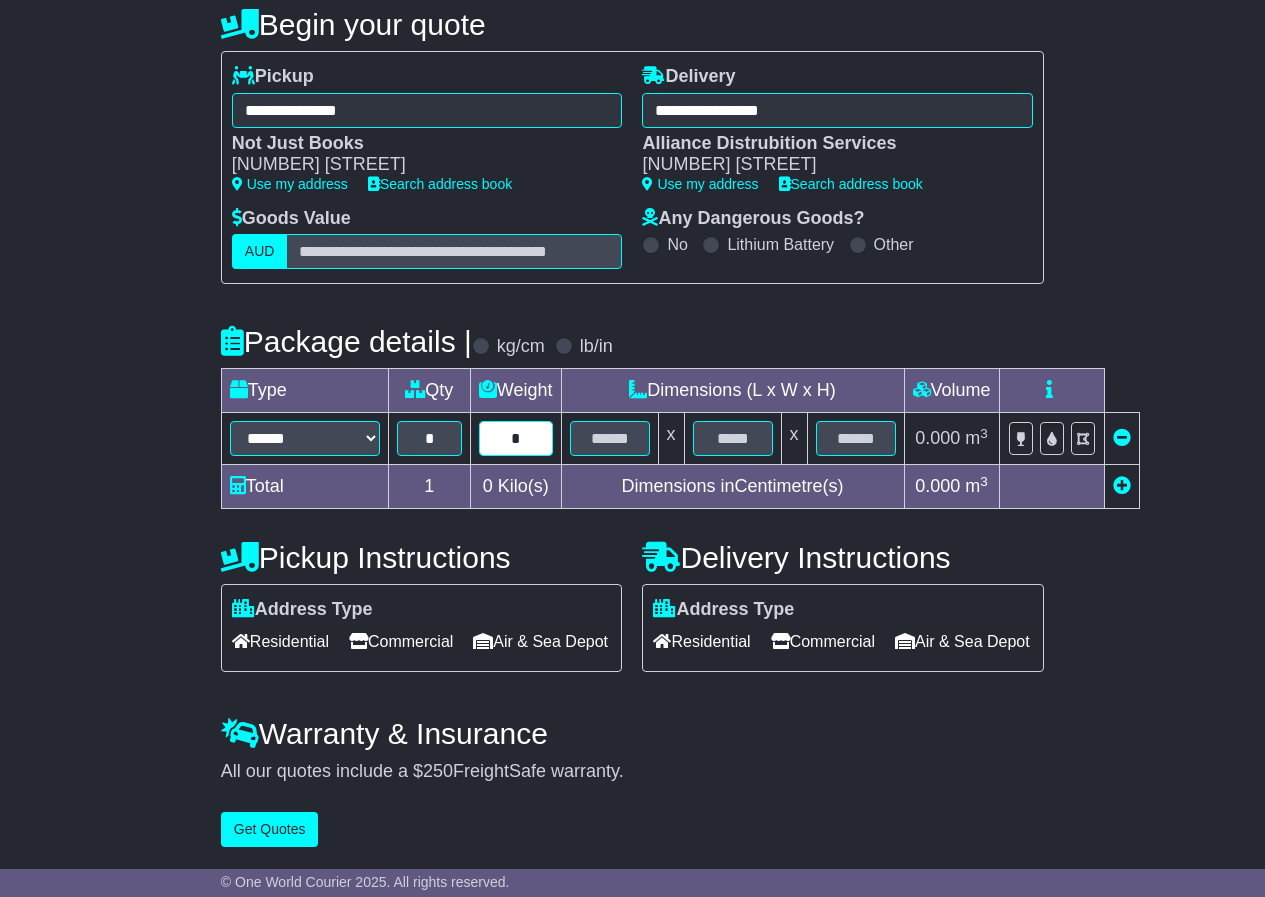 type on "*" 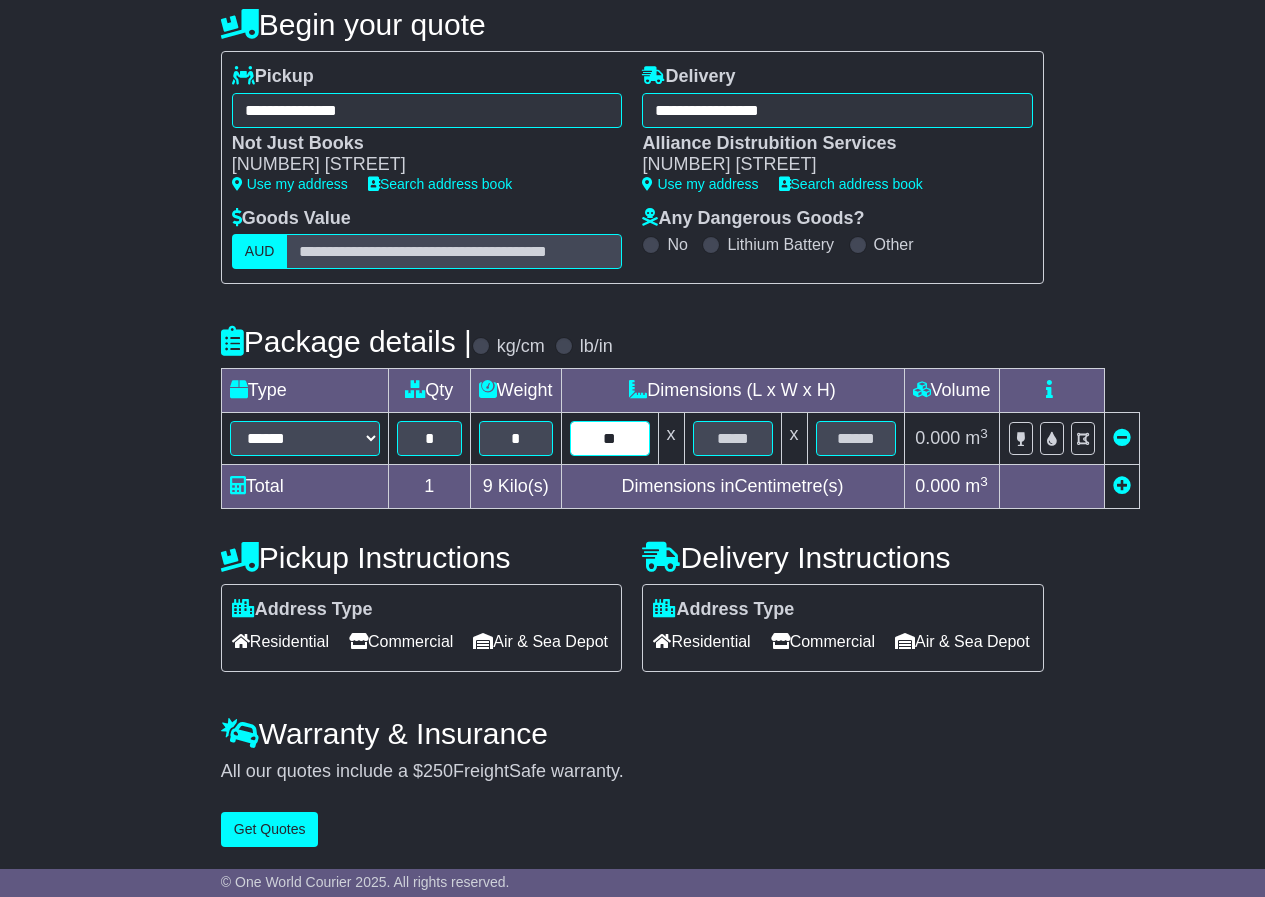 type on "**" 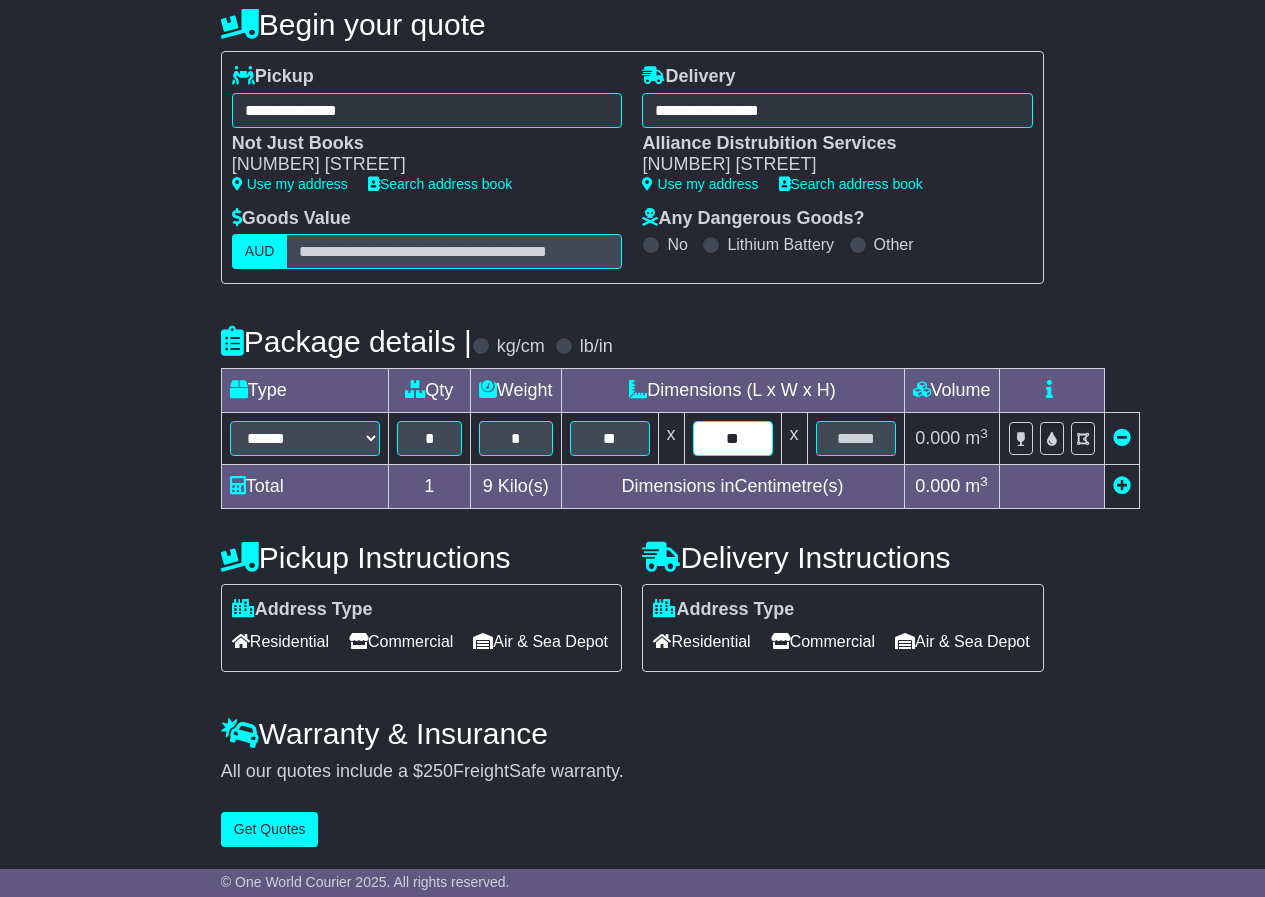 type on "**" 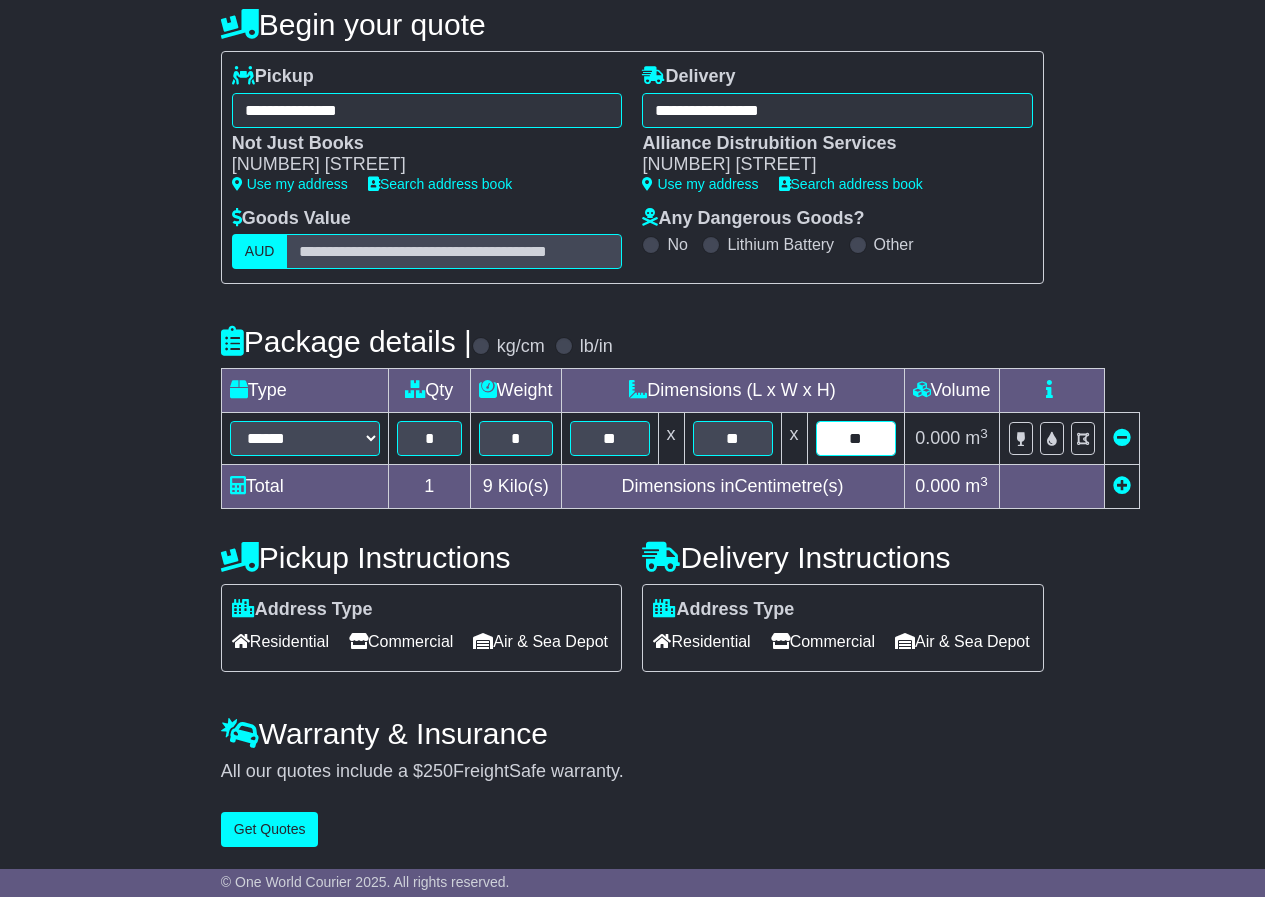type on "**" 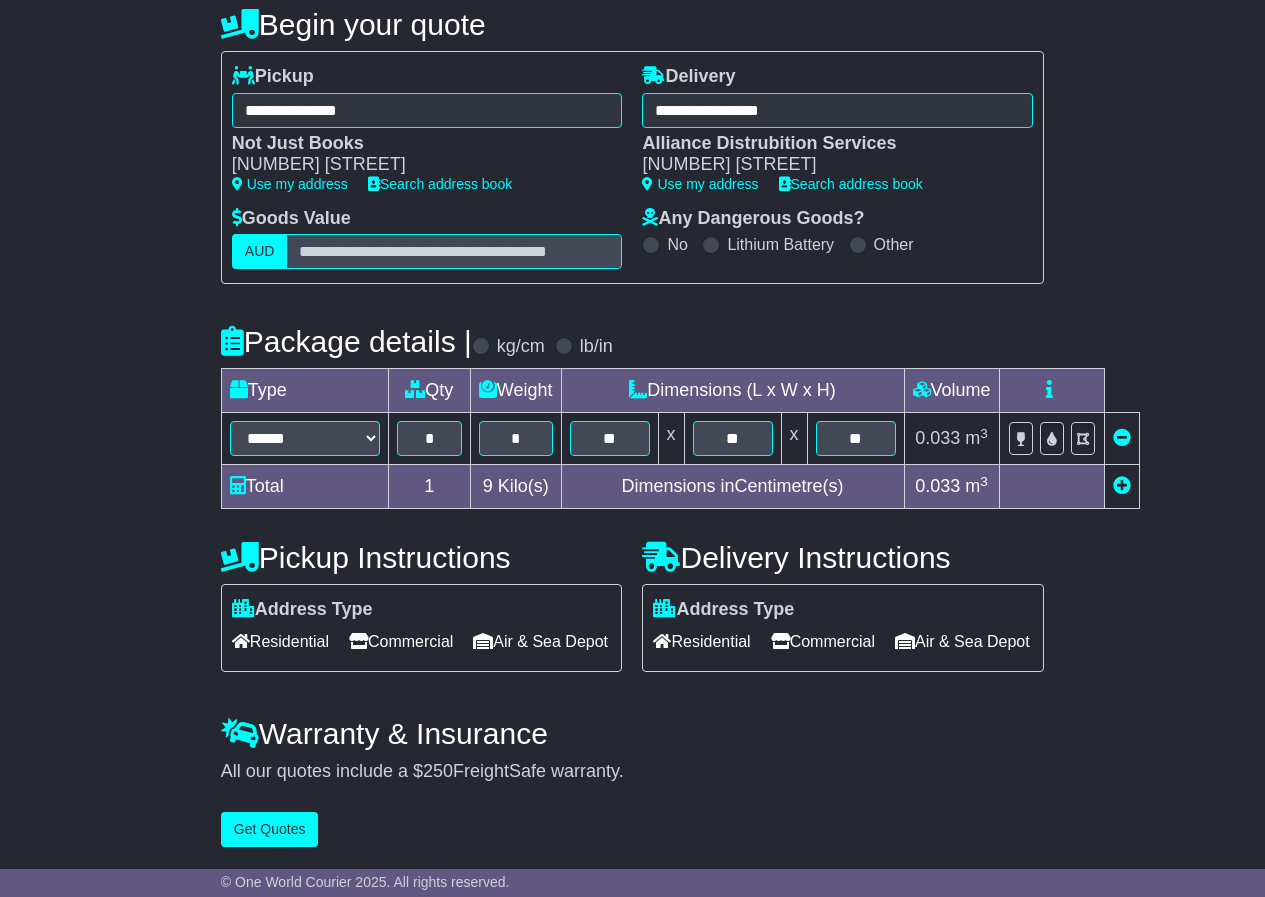 click on "**********" at bounding box center (632, 423) 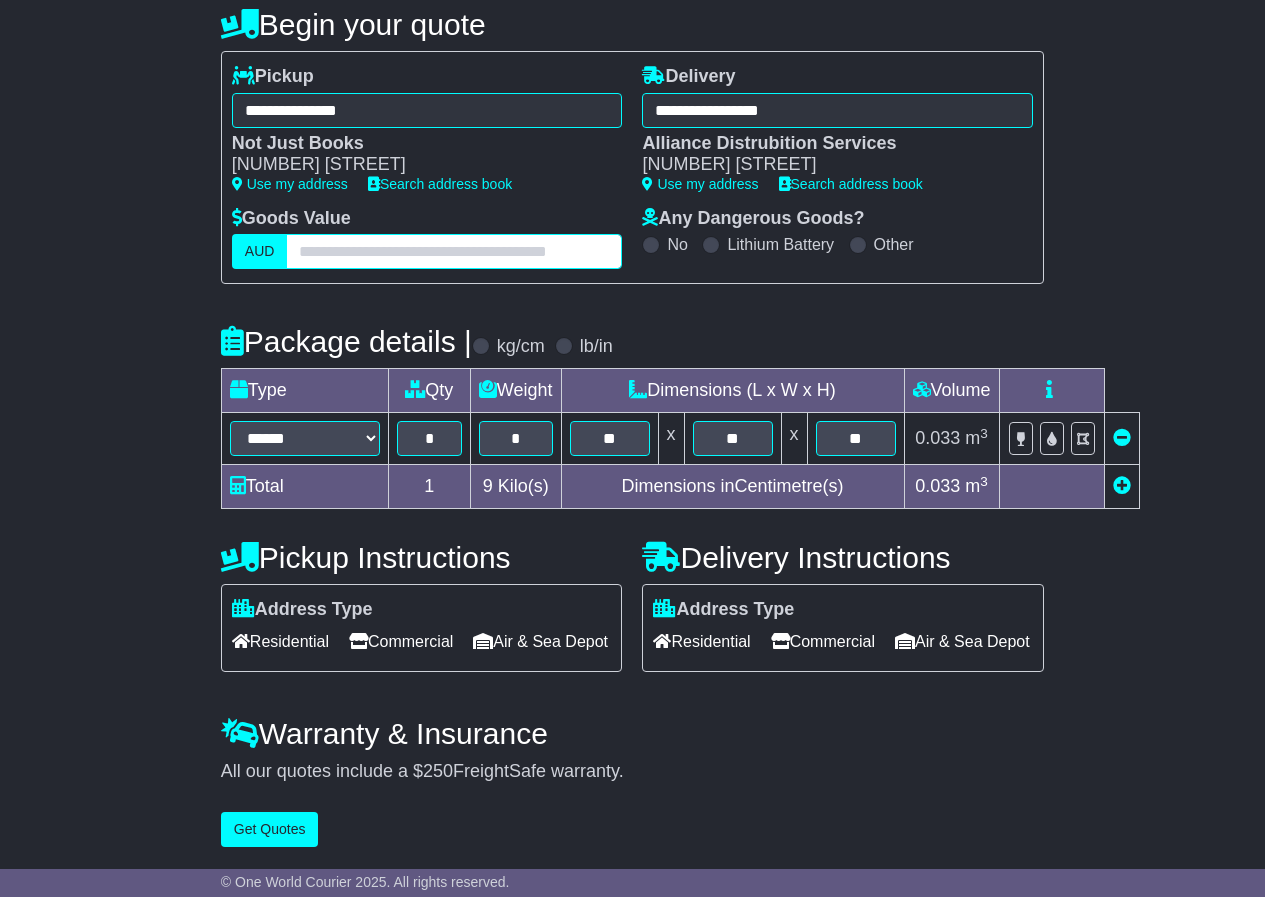 click at bounding box center [454, 251] 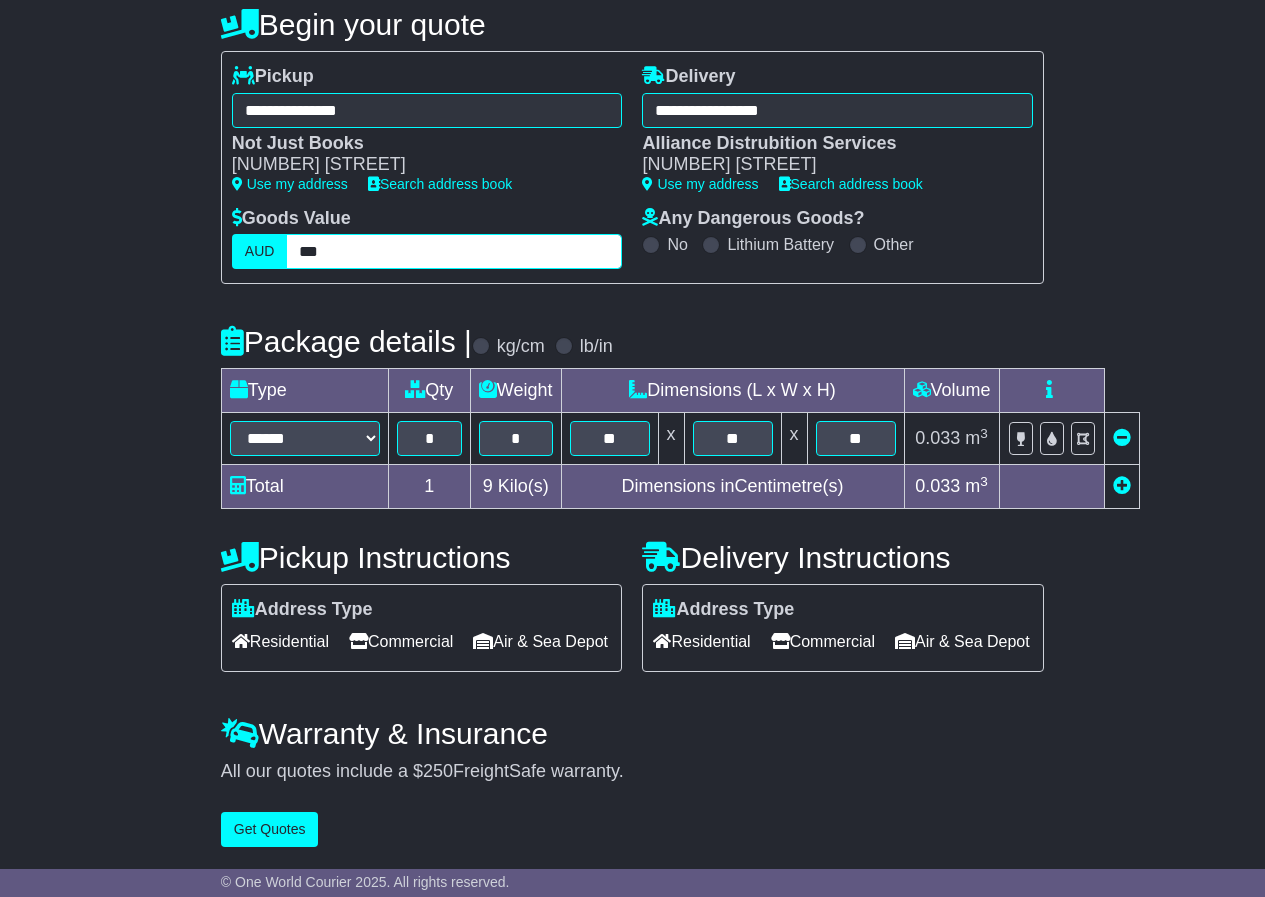 type on "***" 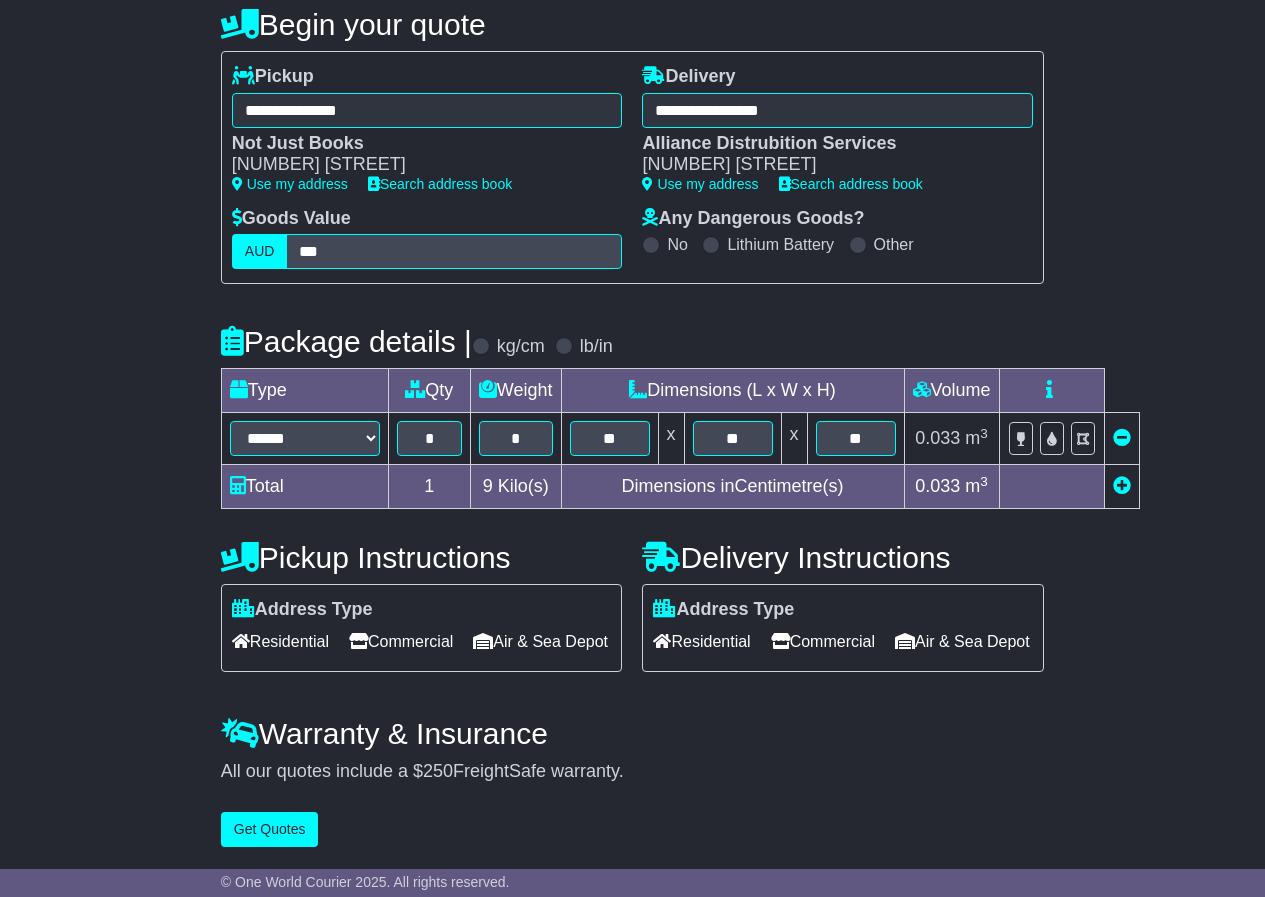 click on "**********" at bounding box center [632, 423] 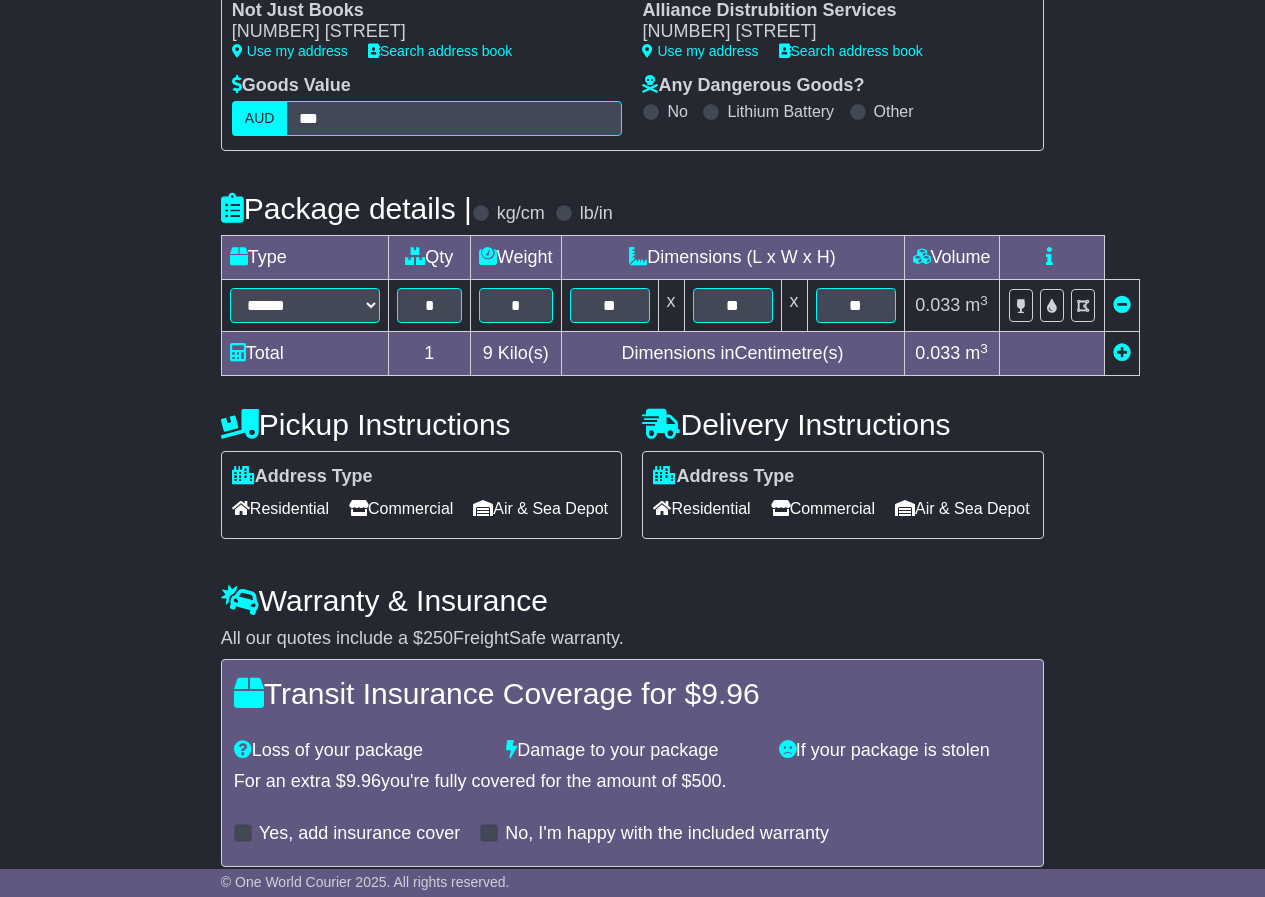 scroll, scrollTop: 488, scrollLeft: 0, axis: vertical 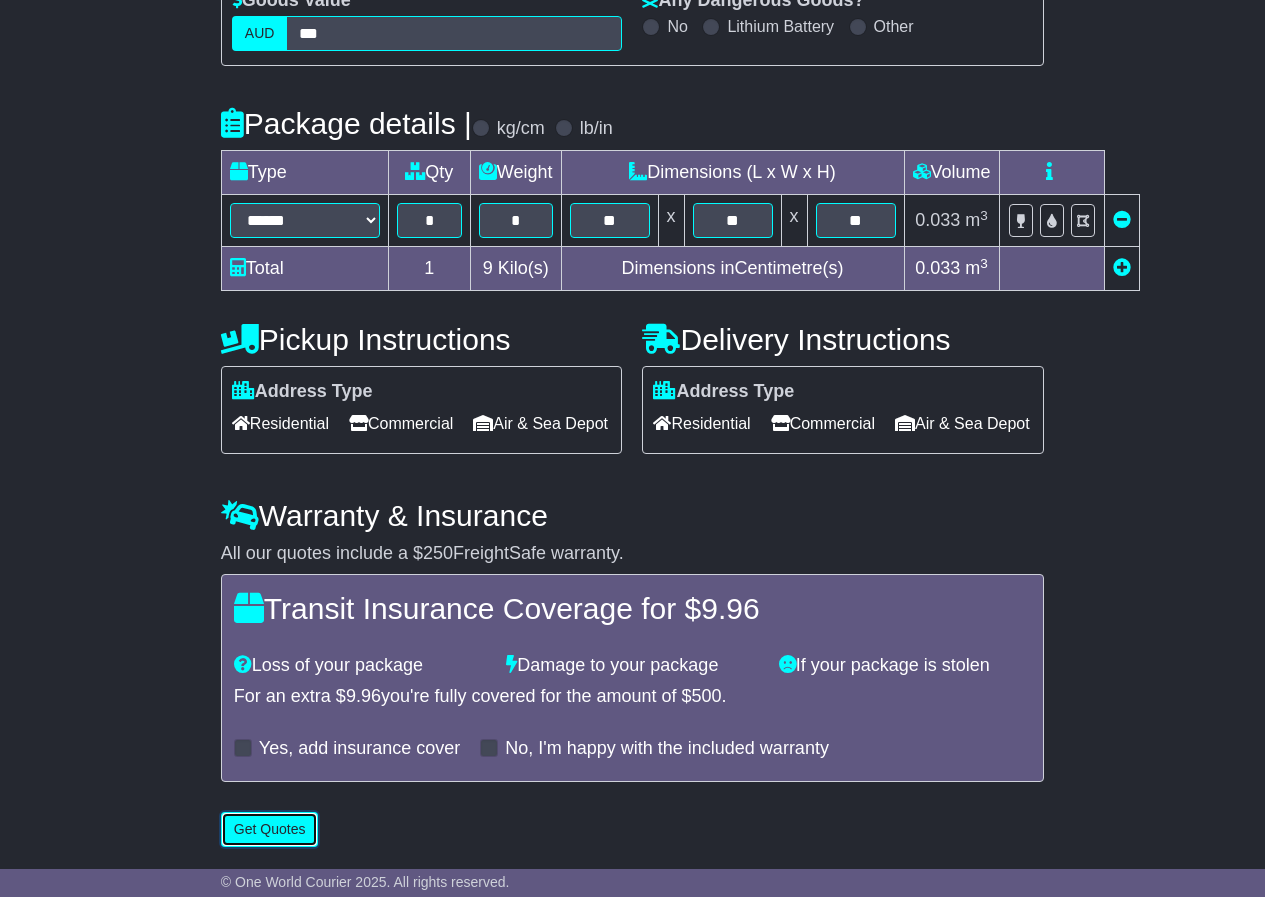 click on "Get Quotes" at bounding box center (270, 829) 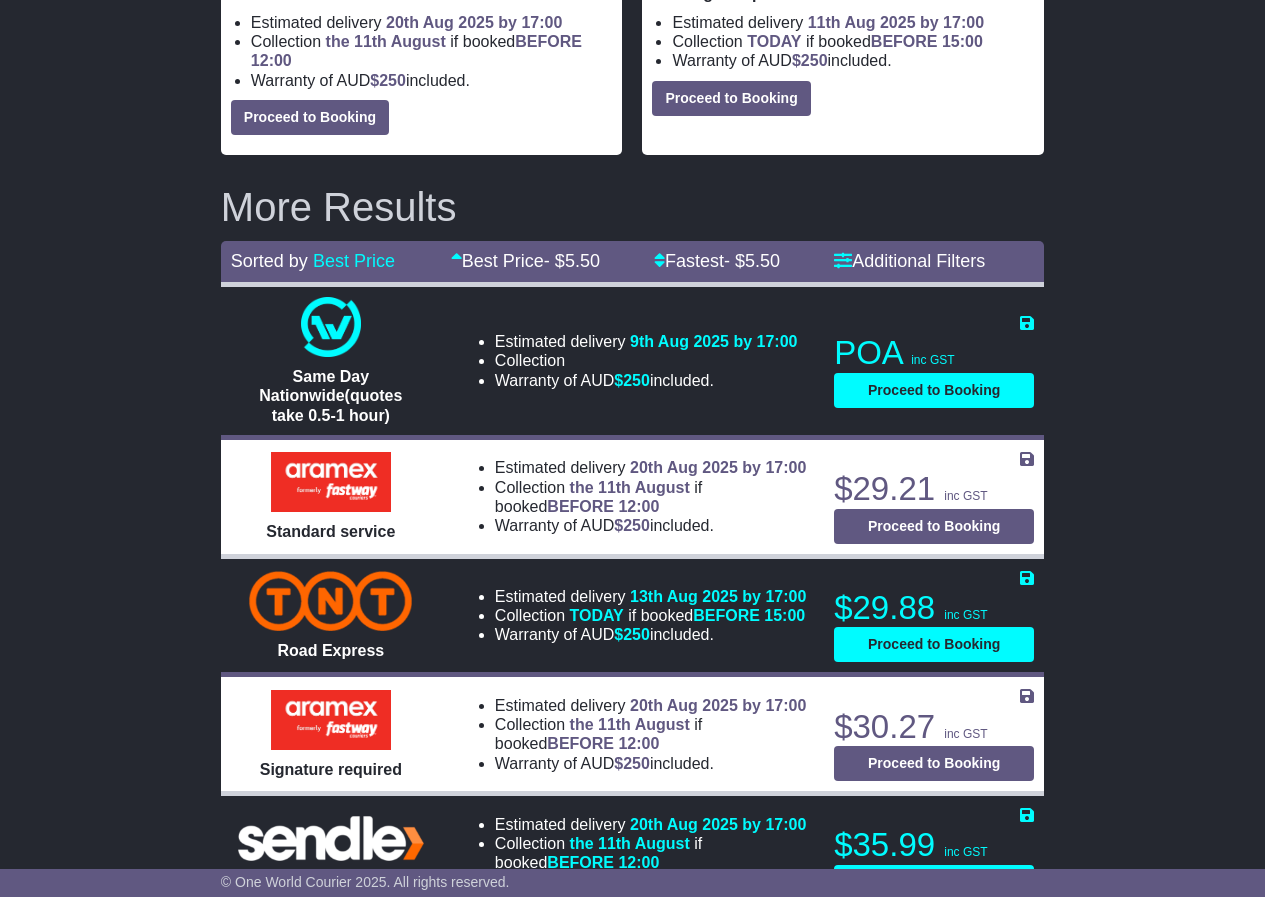 scroll, scrollTop: 700, scrollLeft: 0, axis: vertical 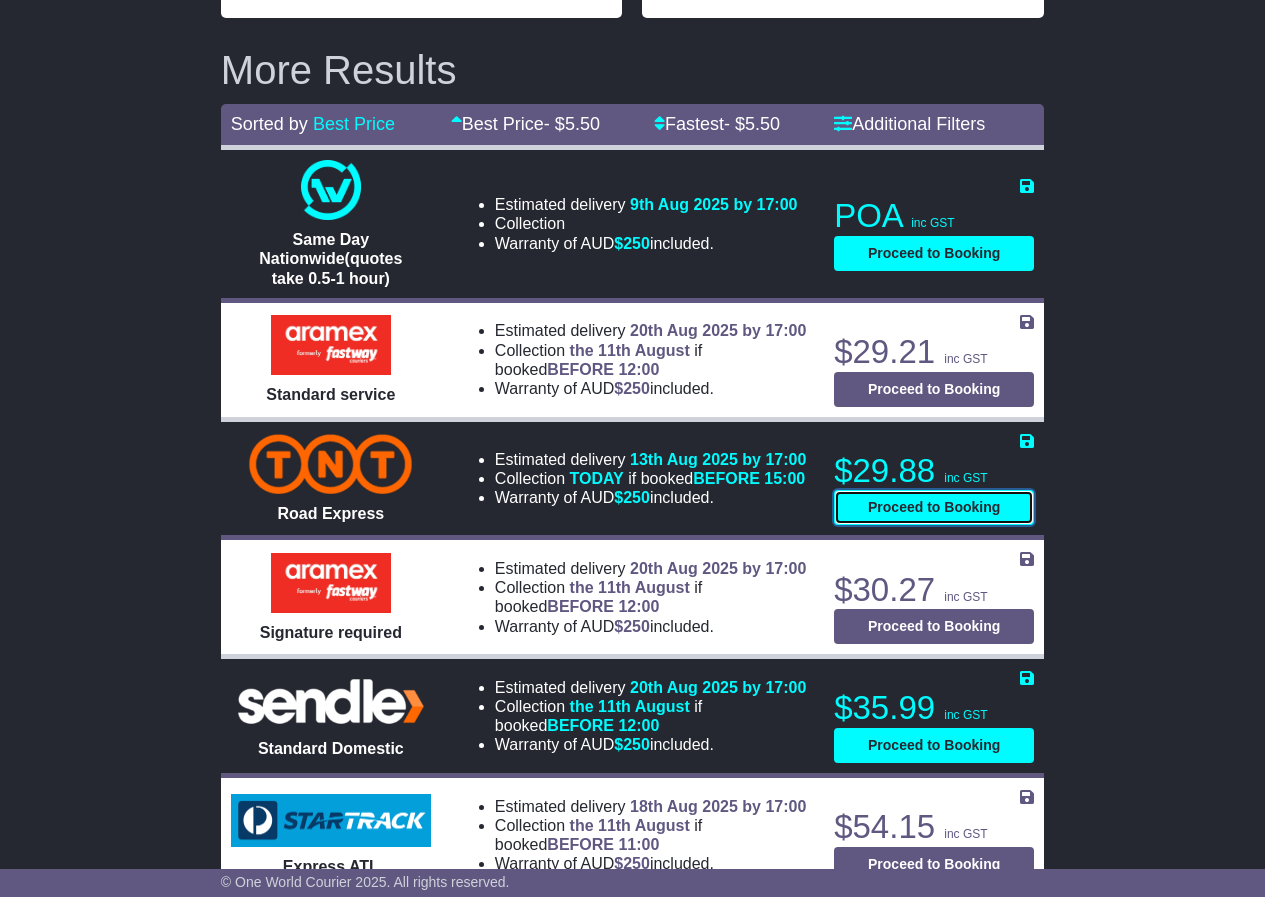 click on "Proceed to Booking" at bounding box center (934, 507) 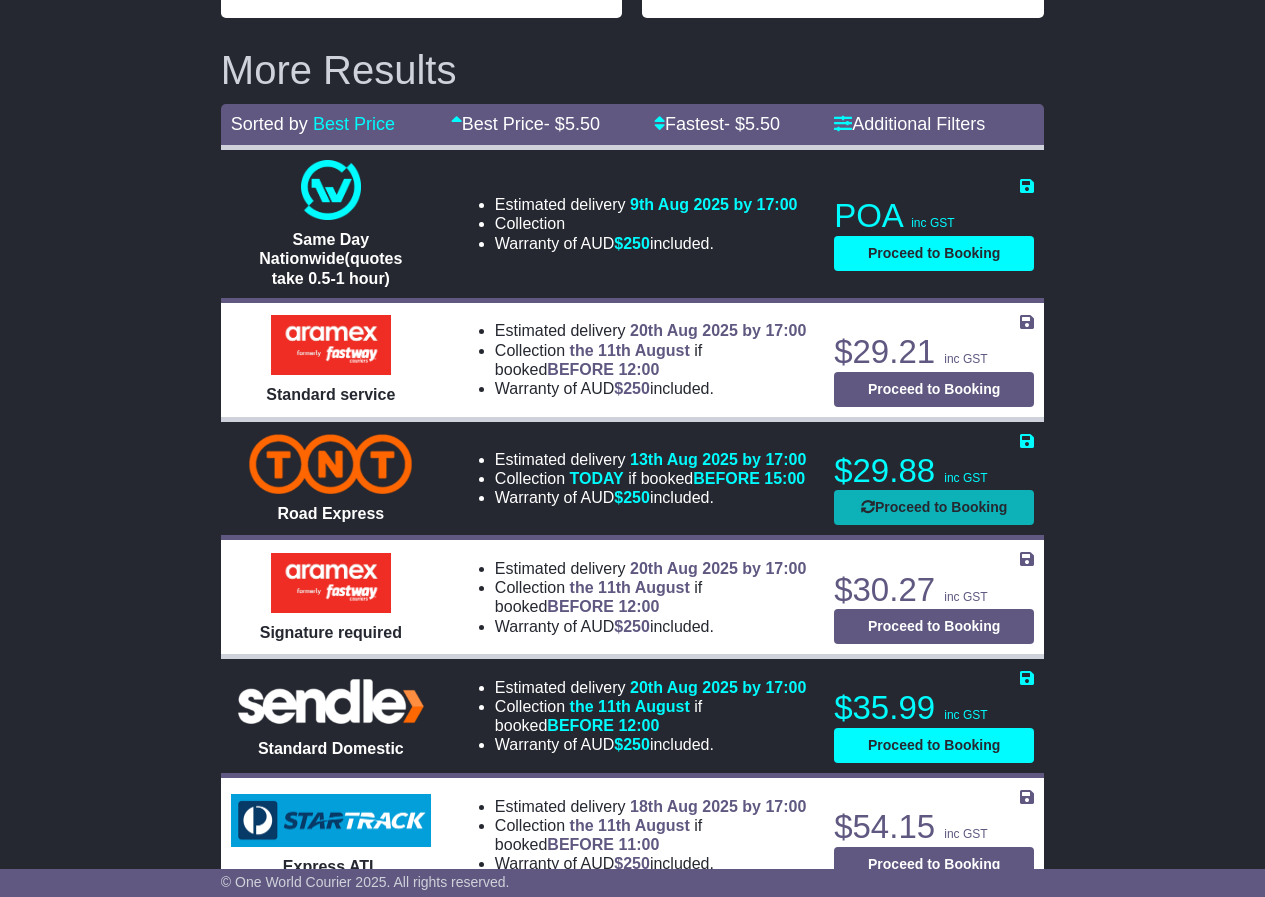 select on "*****" 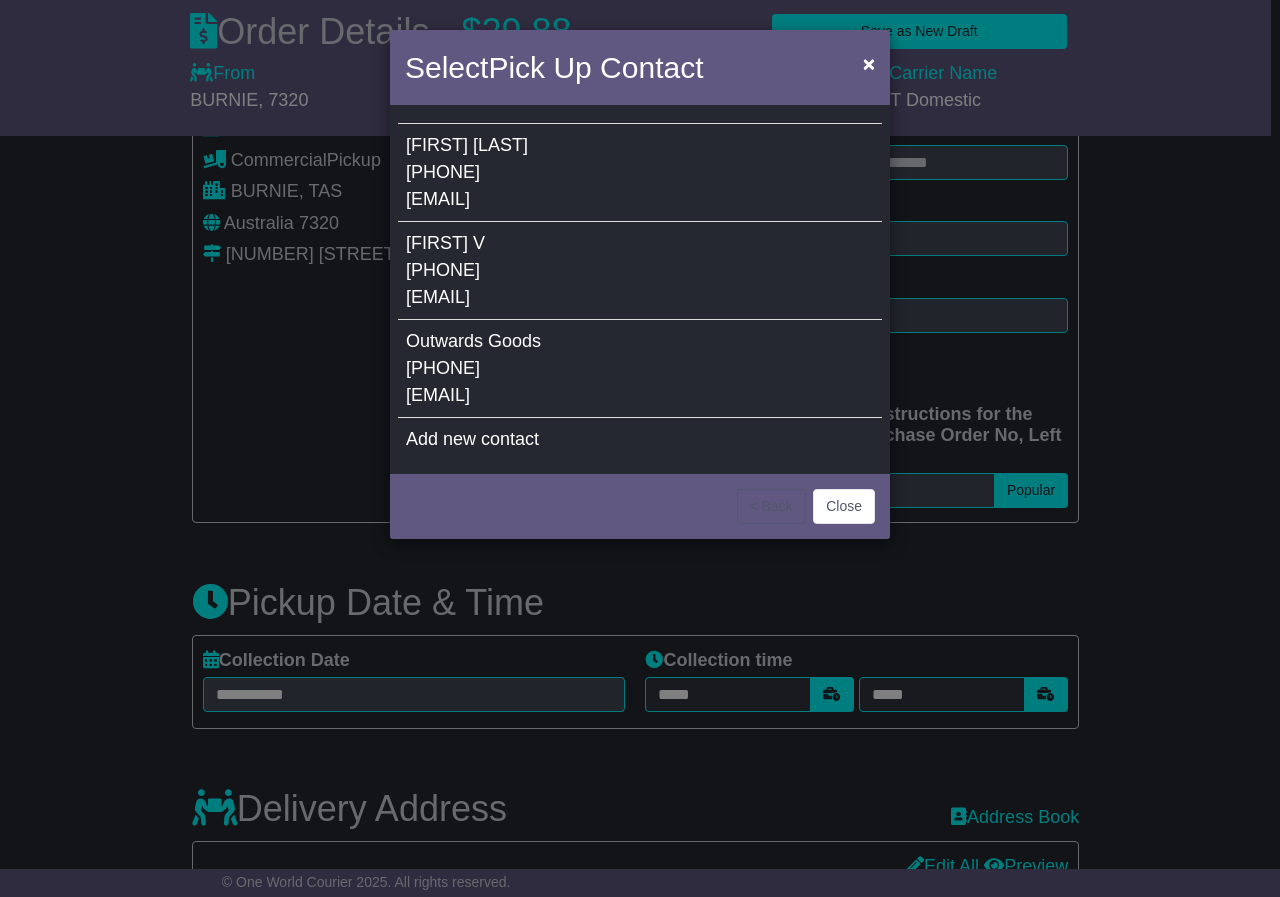 click on "Outwards Goods
0364111222
info@notjustbooks.com.au" at bounding box center (640, 369) 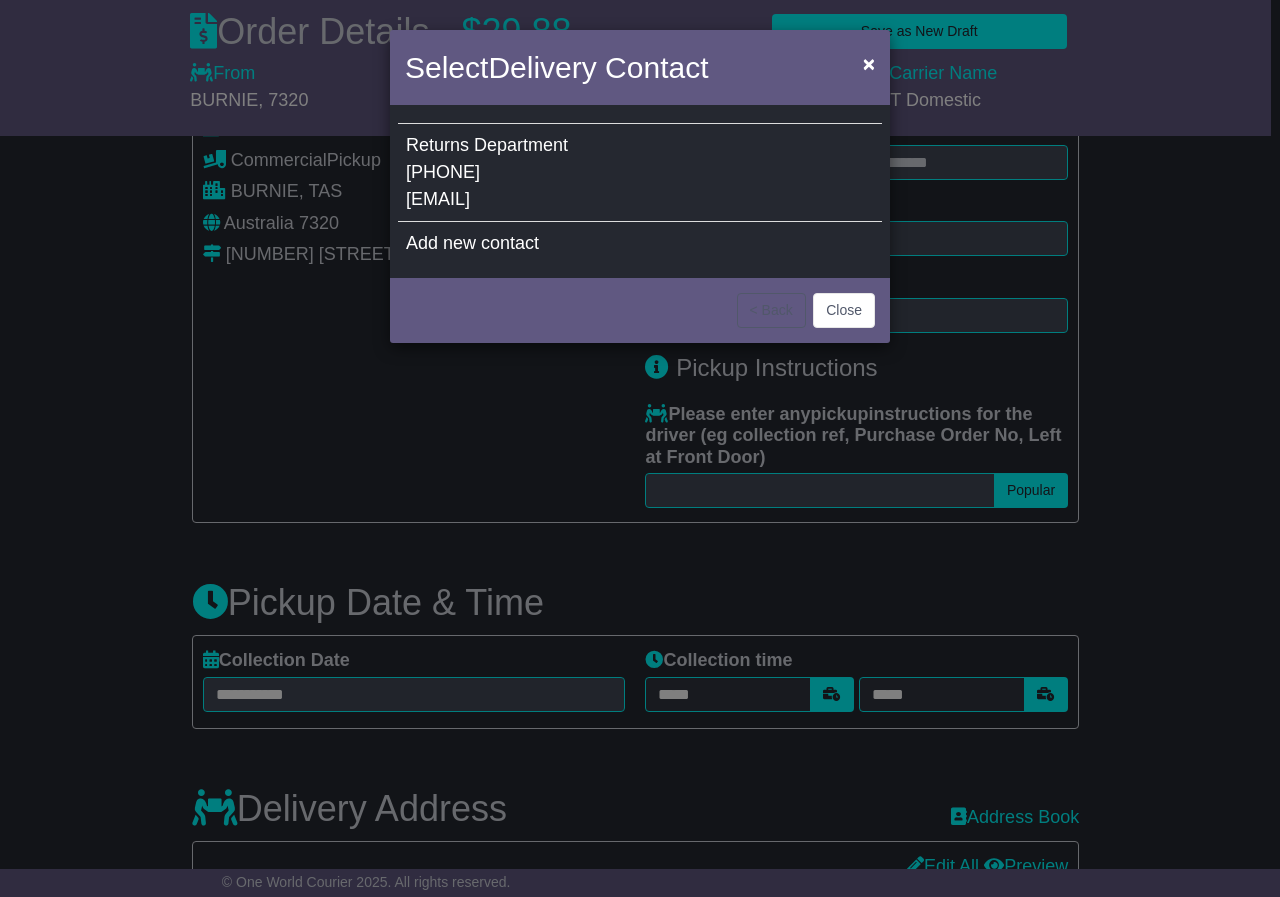 click on "Returns   Department
0243901300
info@notjustbooks.com.au" at bounding box center [640, 173] 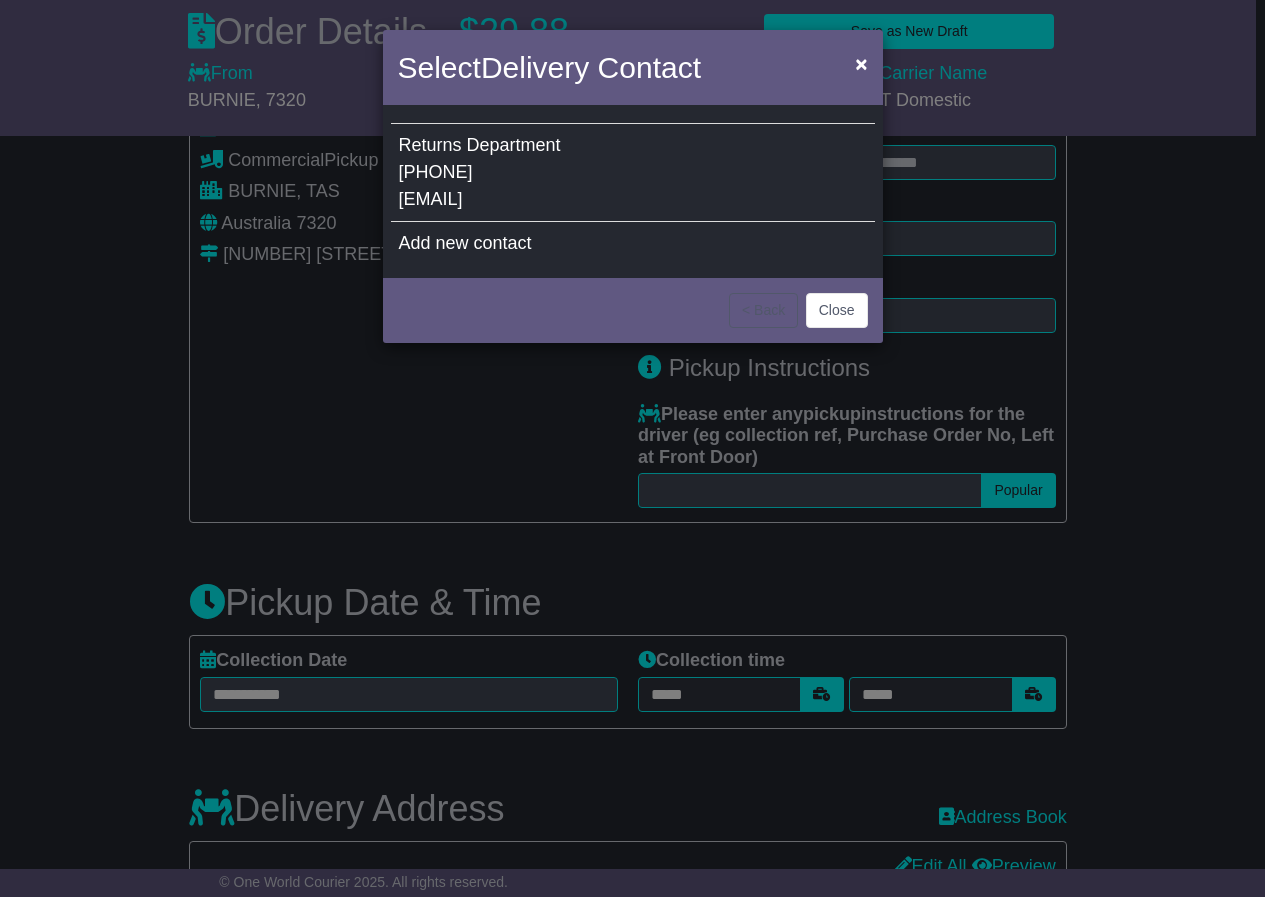 type on "*******" 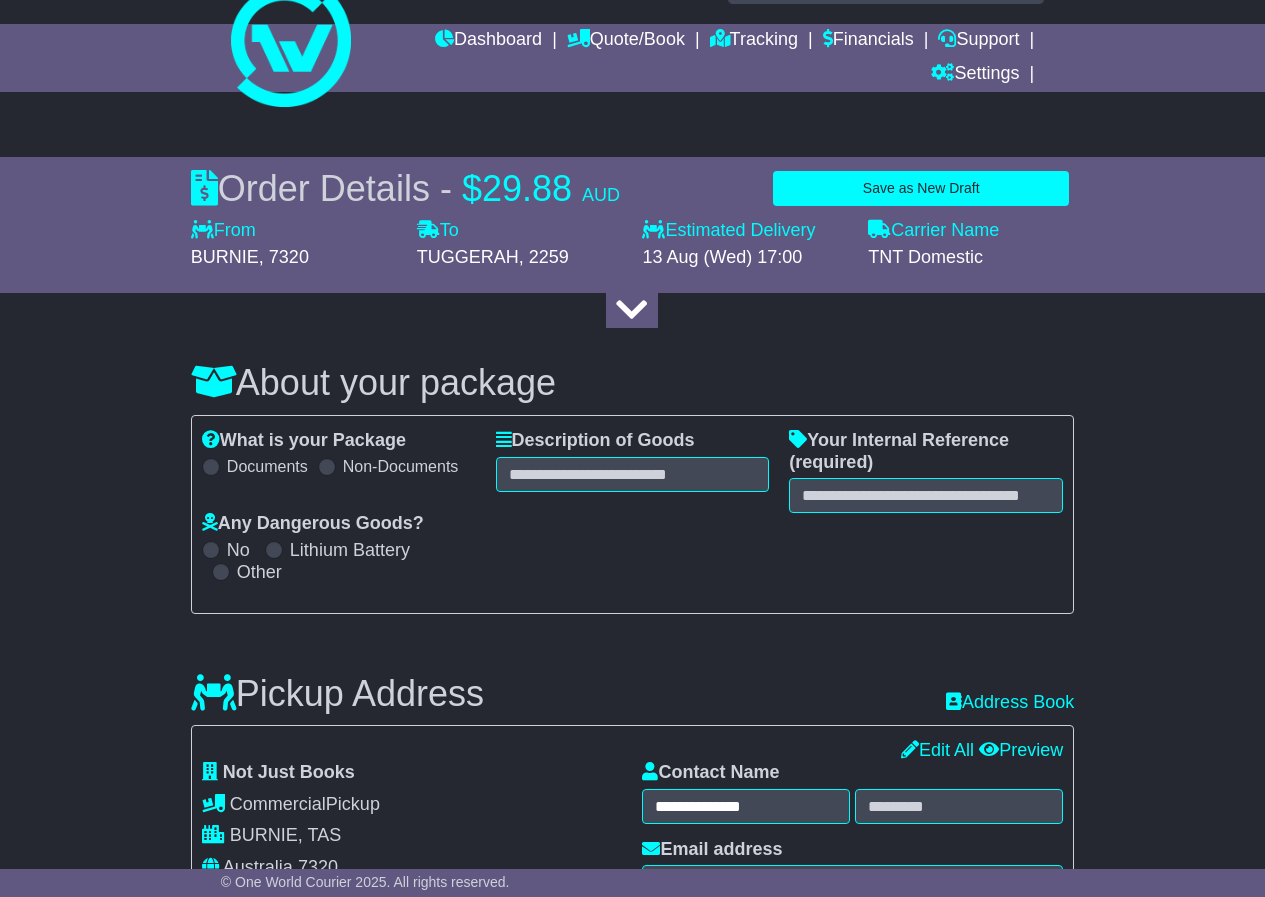 scroll, scrollTop: 0, scrollLeft: 0, axis: both 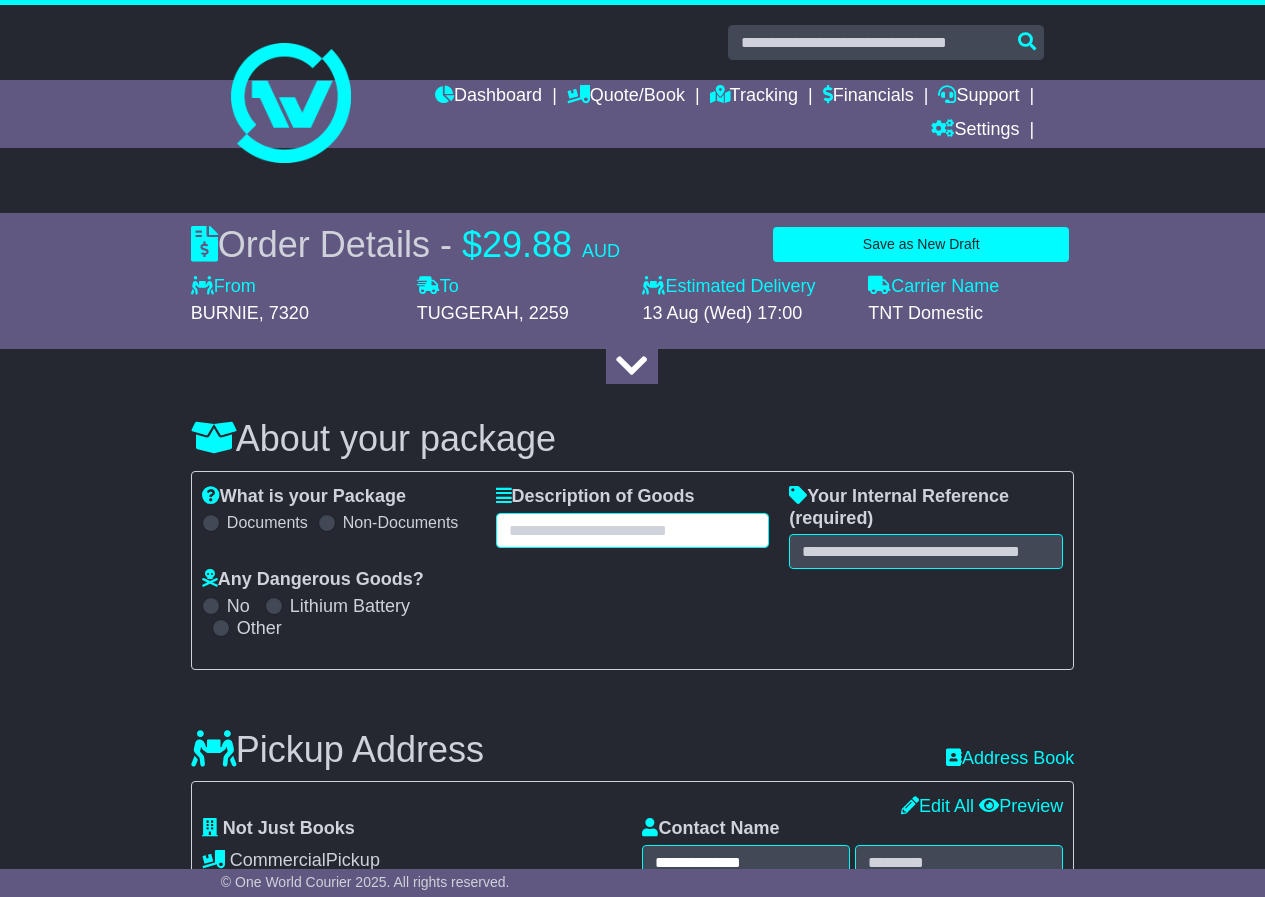 click at bounding box center [633, 530] 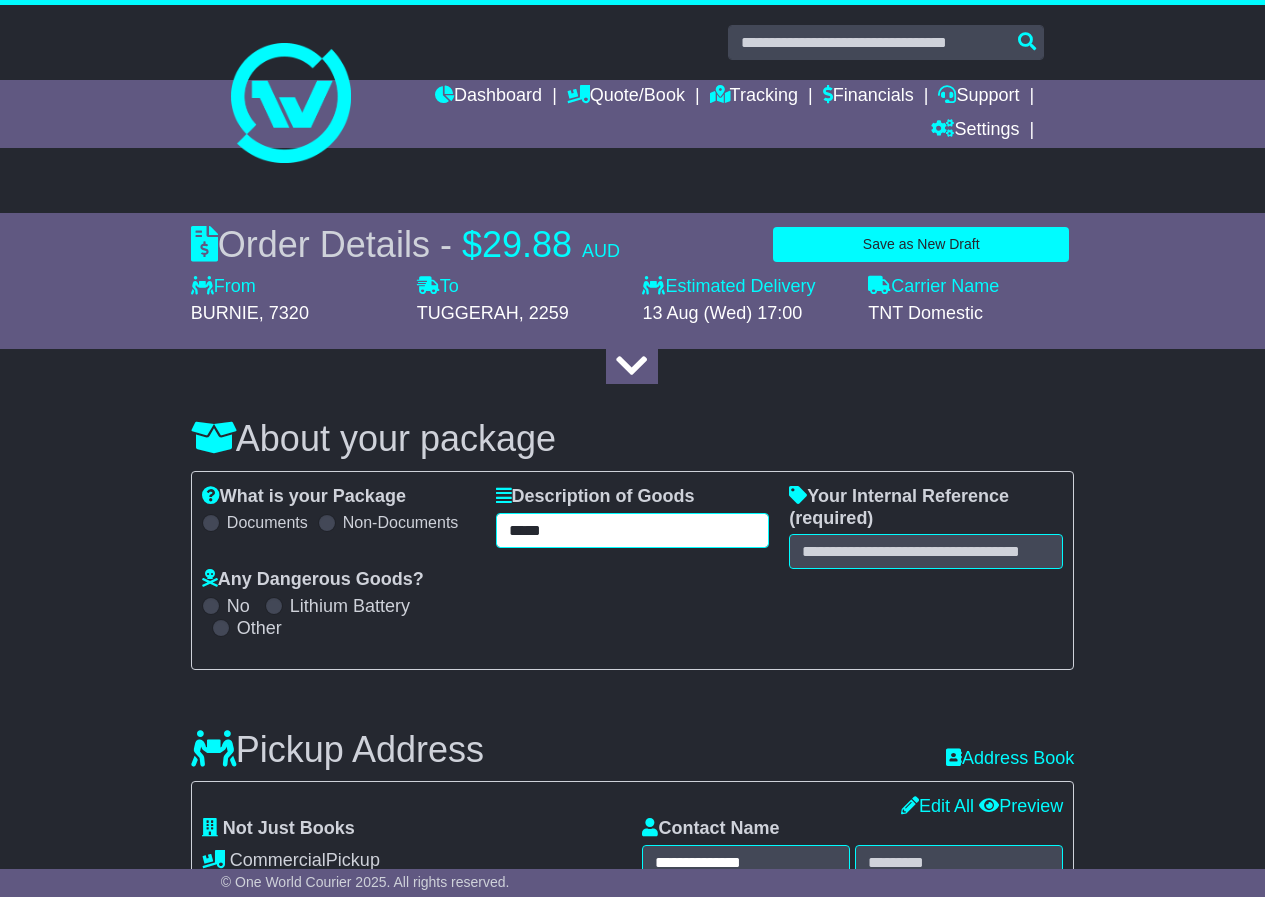 type on "*****" 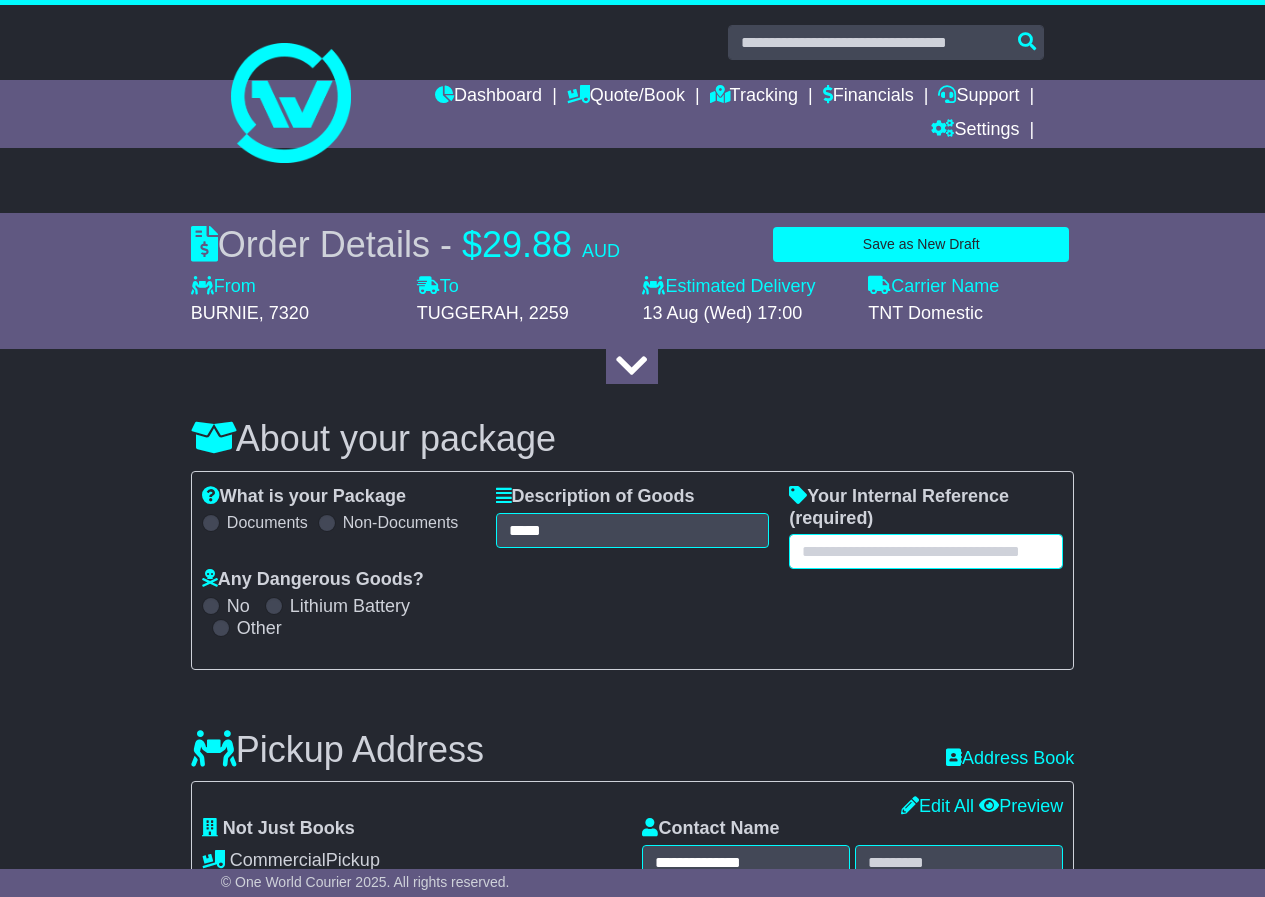 click at bounding box center [926, 551] 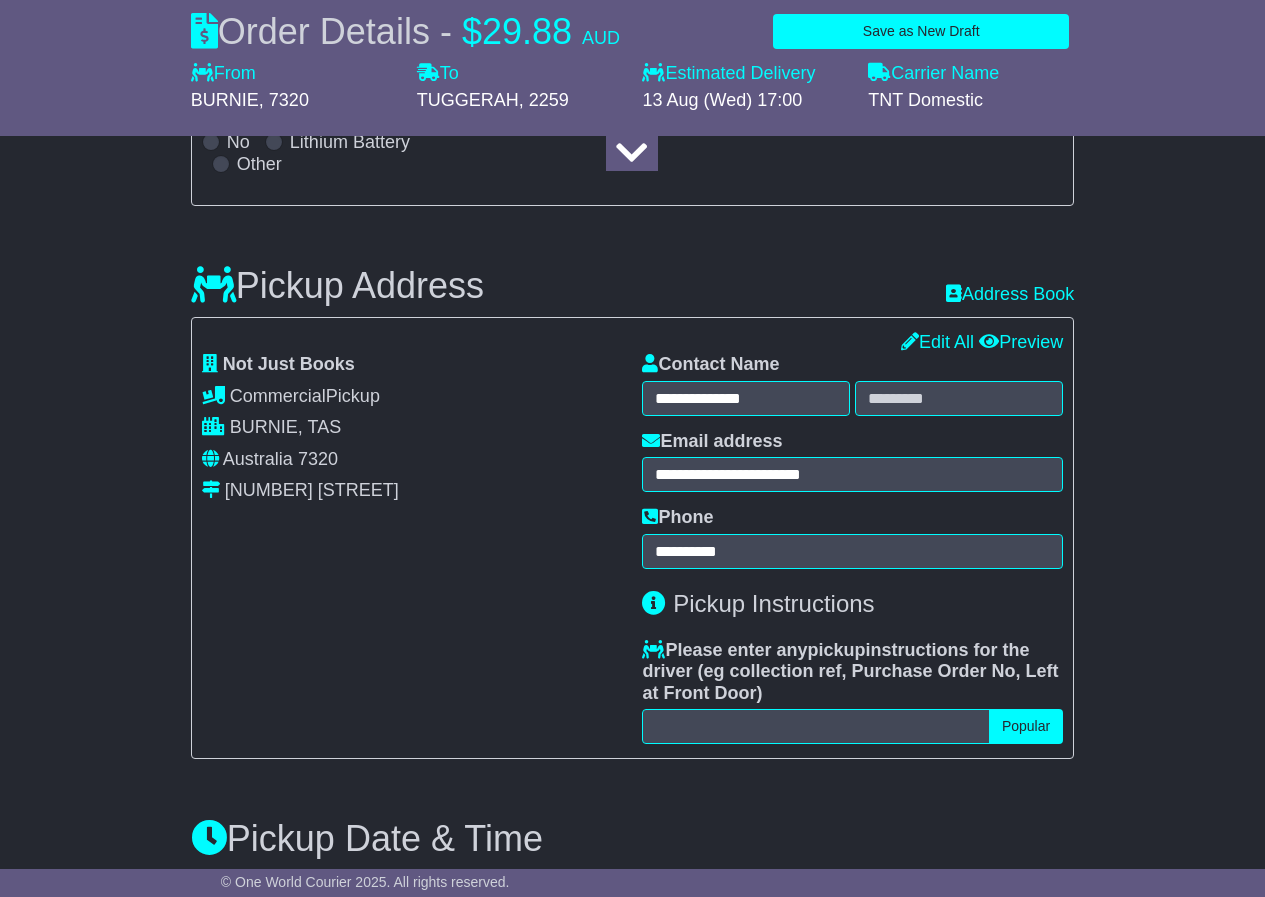 scroll, scrollTop: 500, scrollLeft: 0, axis: vertical 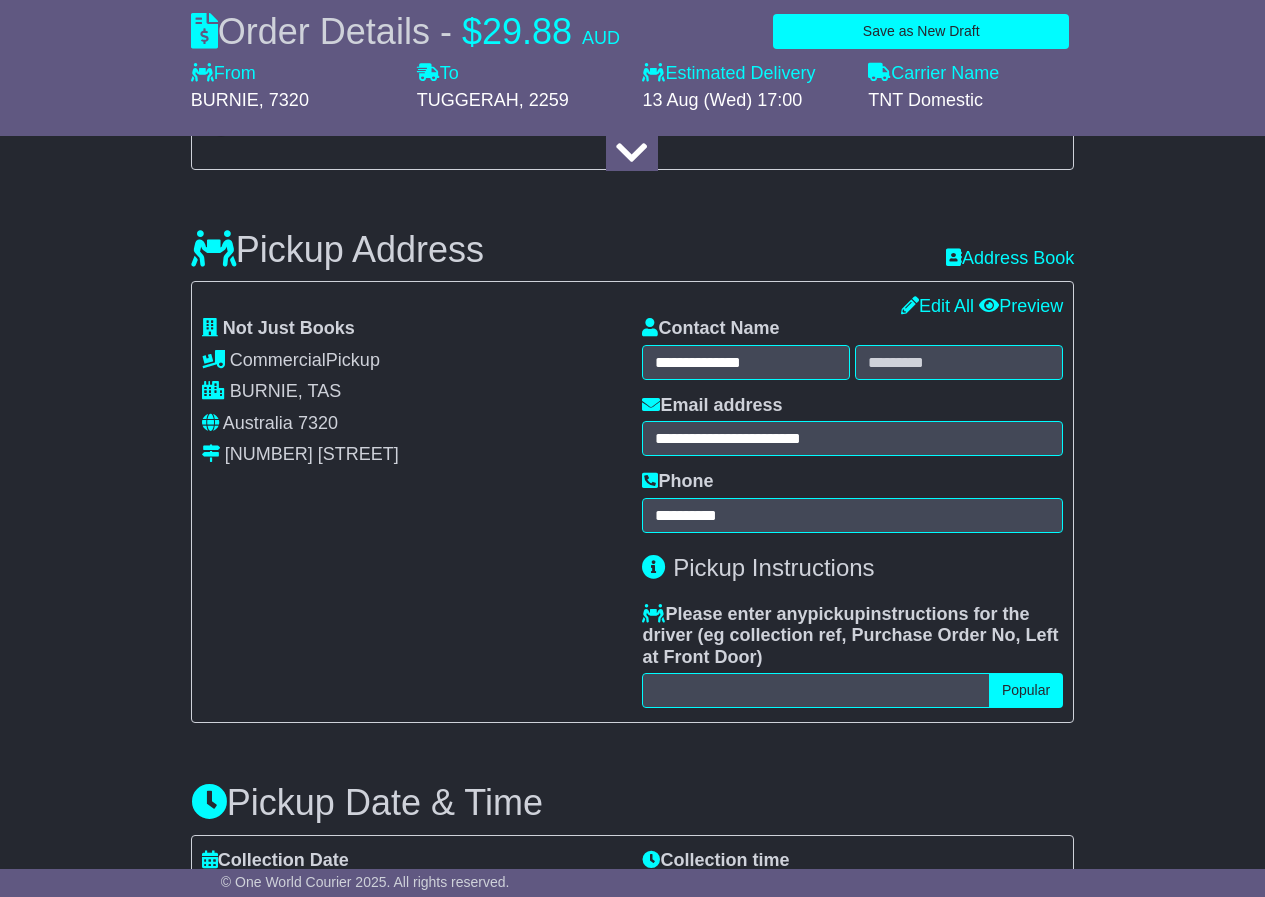 type on "********" 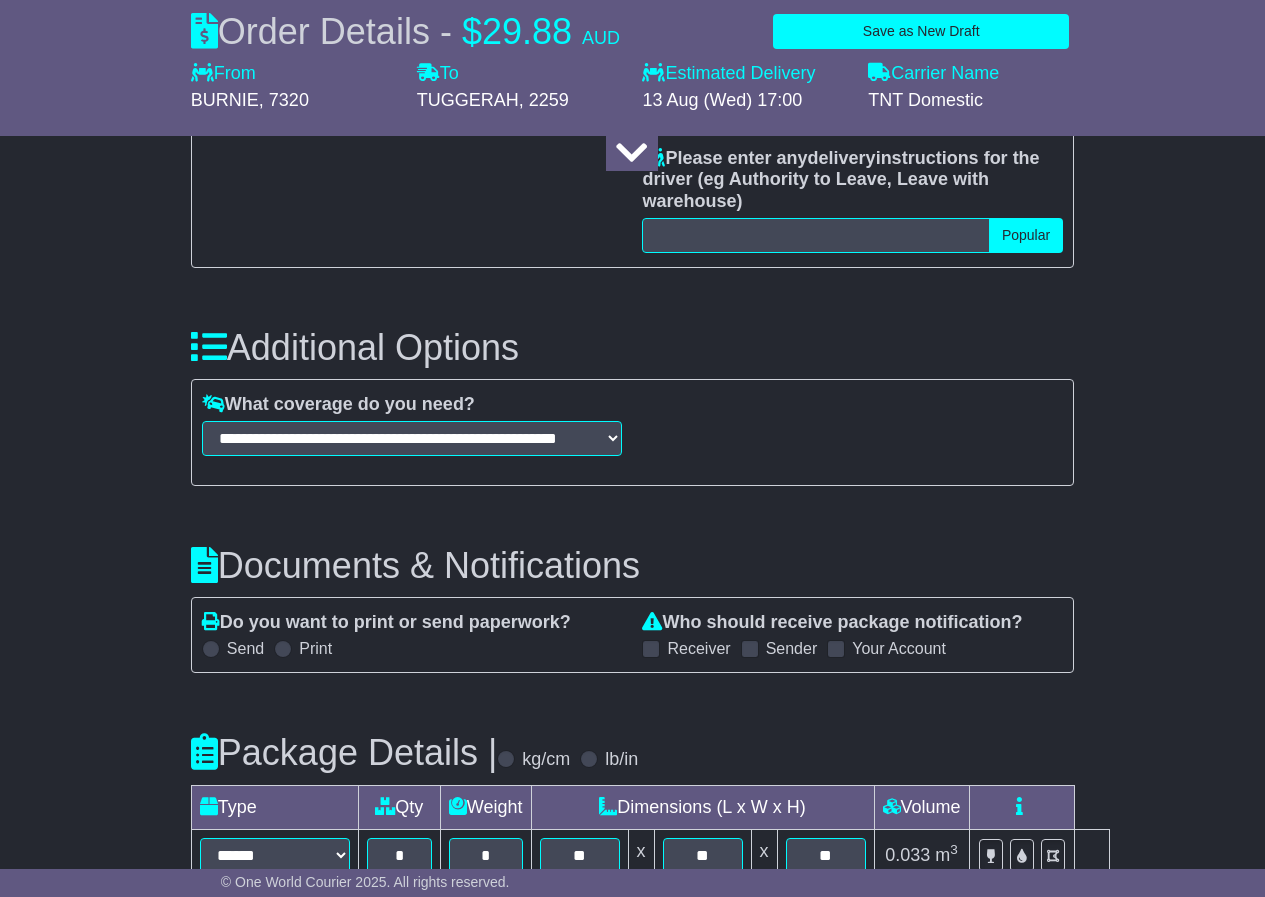 scroll, scrollTop: 1713, scrollLeft: 0, axis: vertical 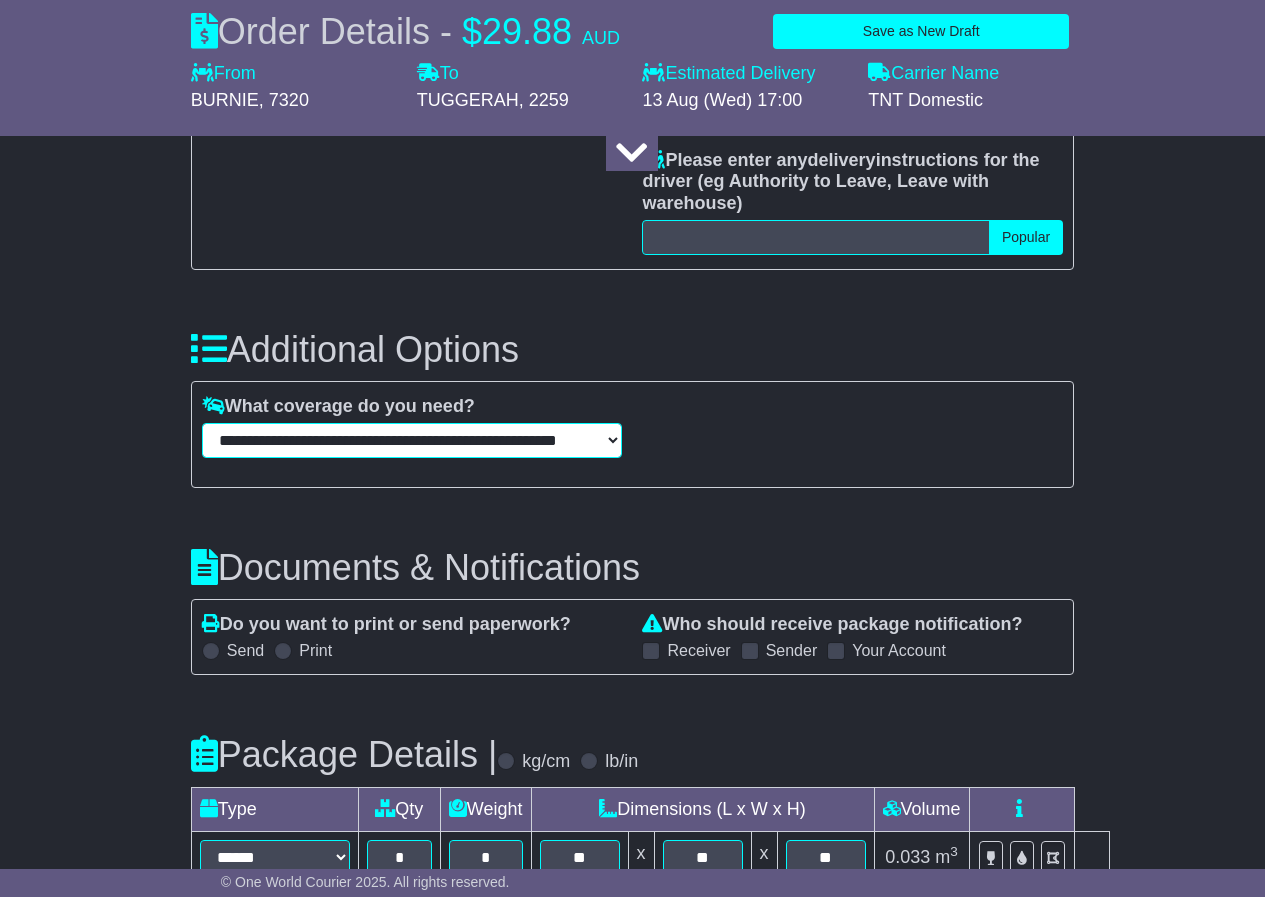 click on "**********" at bounding box center (412, 440) 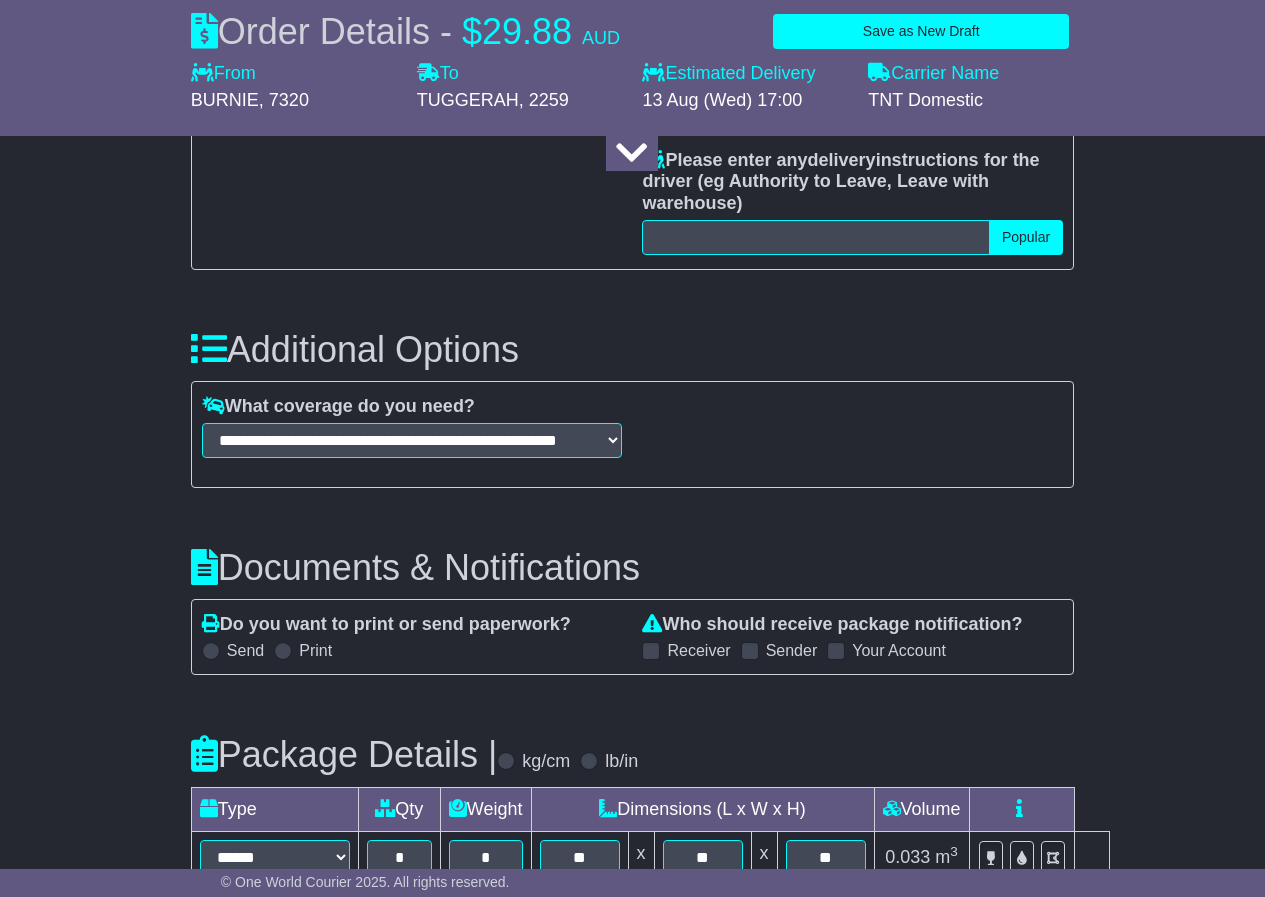 click on "Additional Options" at bounding box center (632, 350) 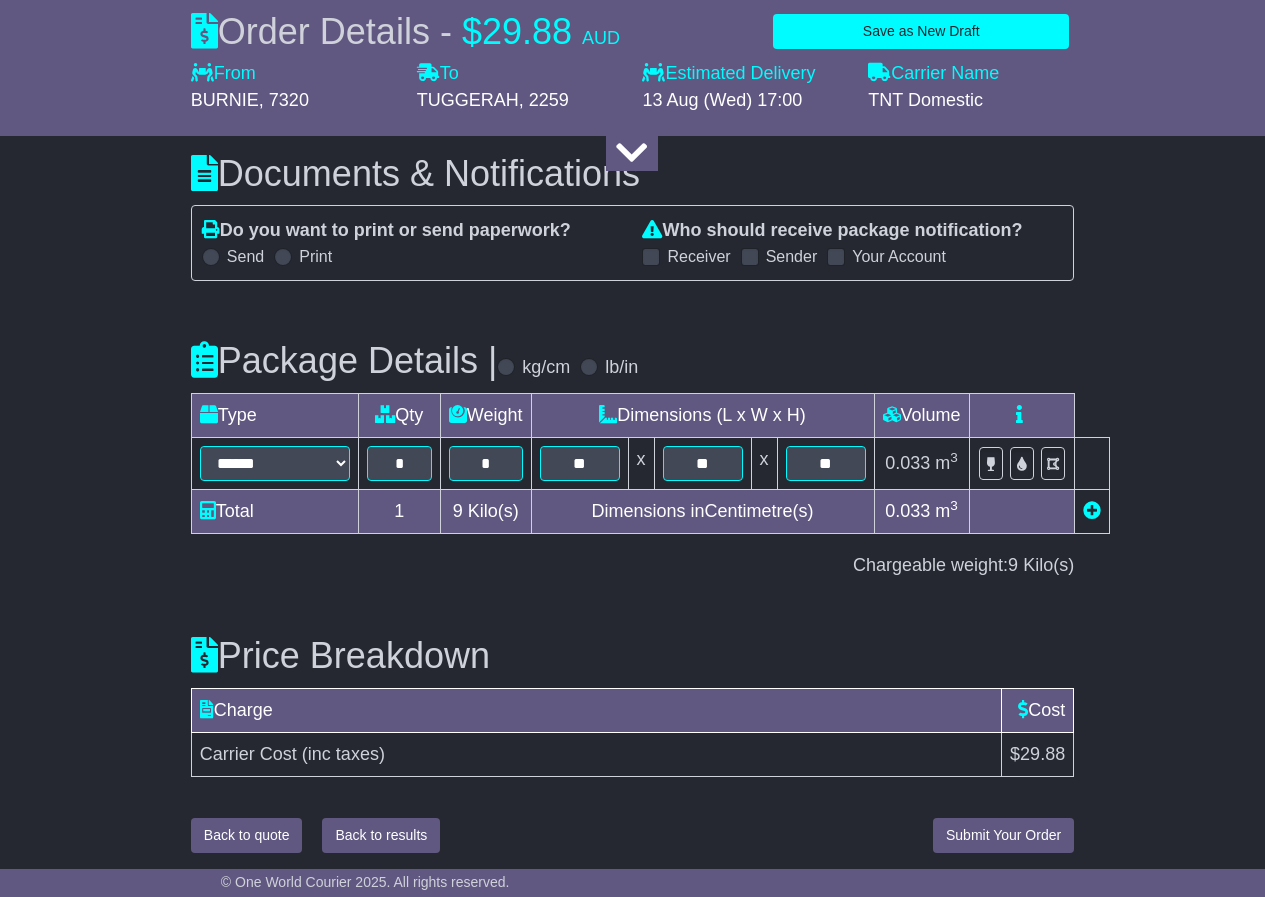 scroll, scrollTop: 2113, scrollLeft: 0, axis: vertical 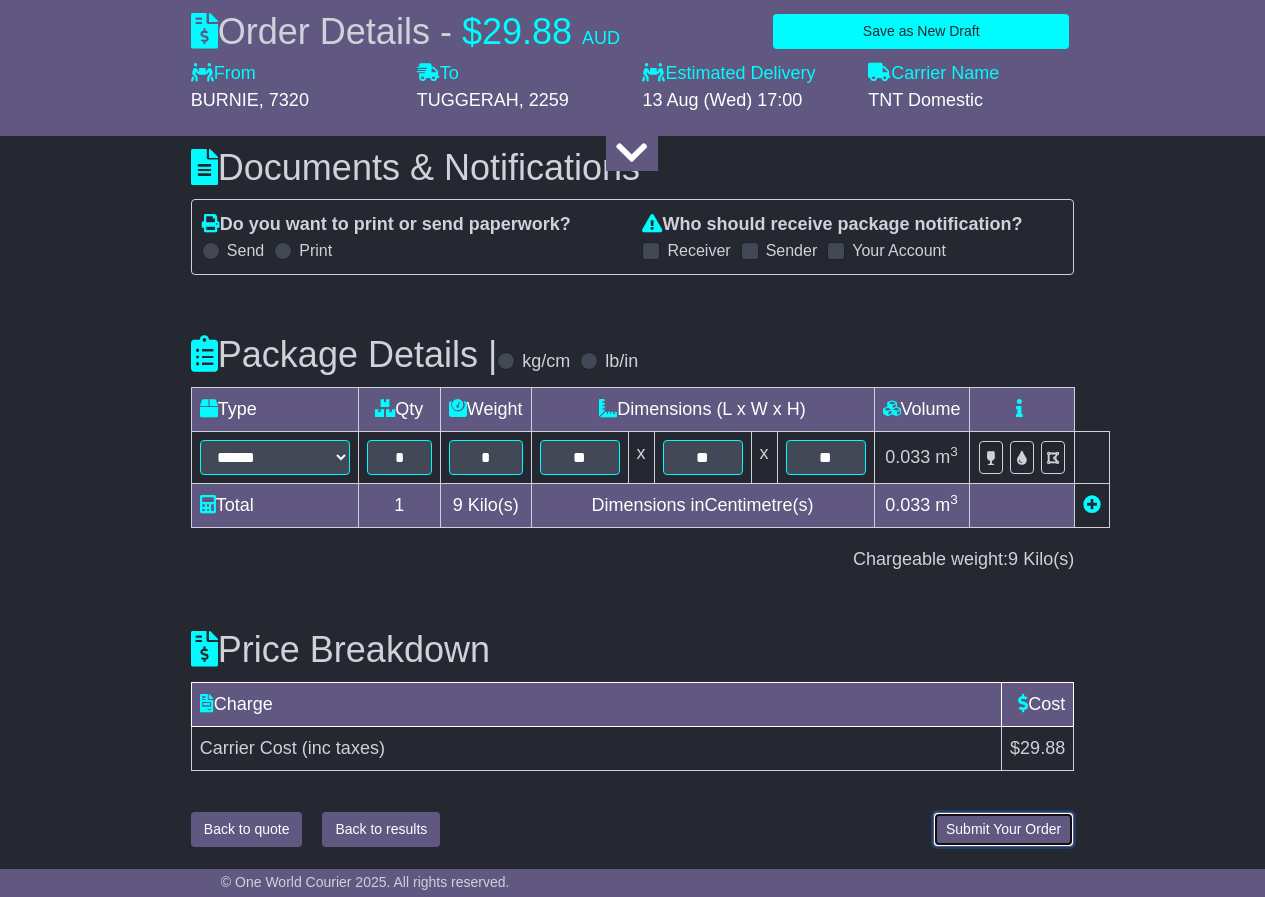 click on "Submit Your Order" at bounding box center [1003, 829] 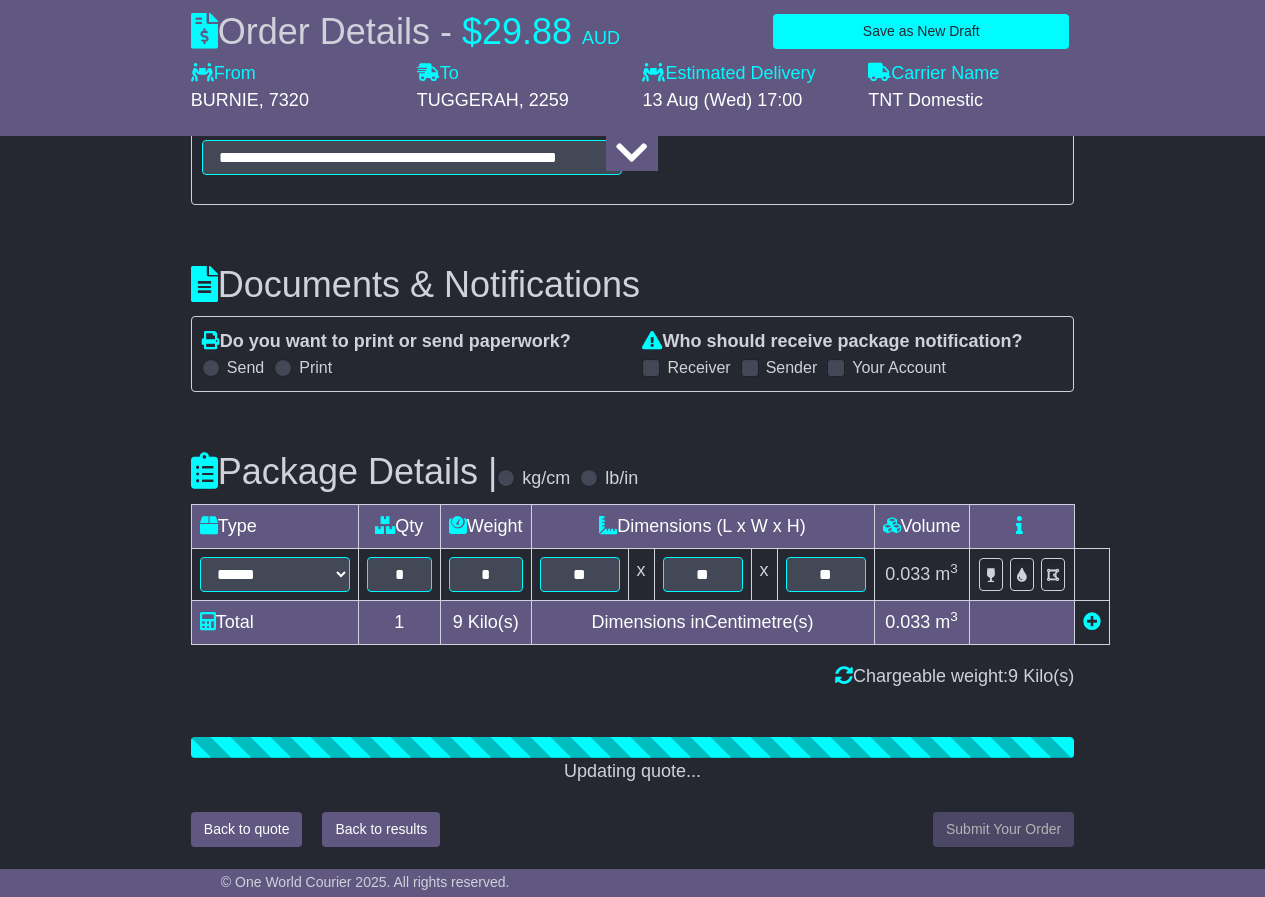 scroll, scrollTop: 2113, scrollLeft: 0, axis: vertical 